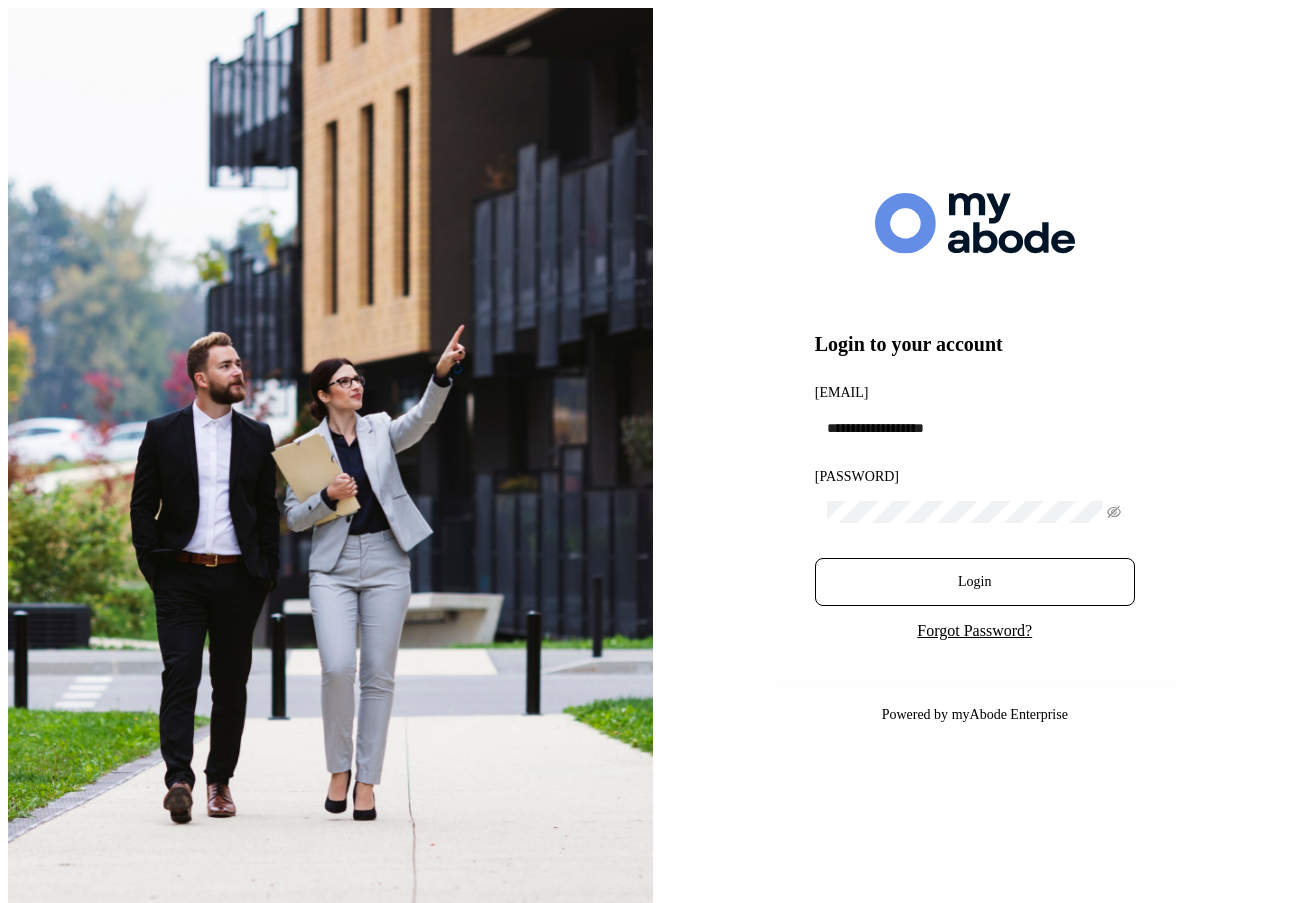 scroll, scrollTop: 0, scrollLeft: 0, axis: both 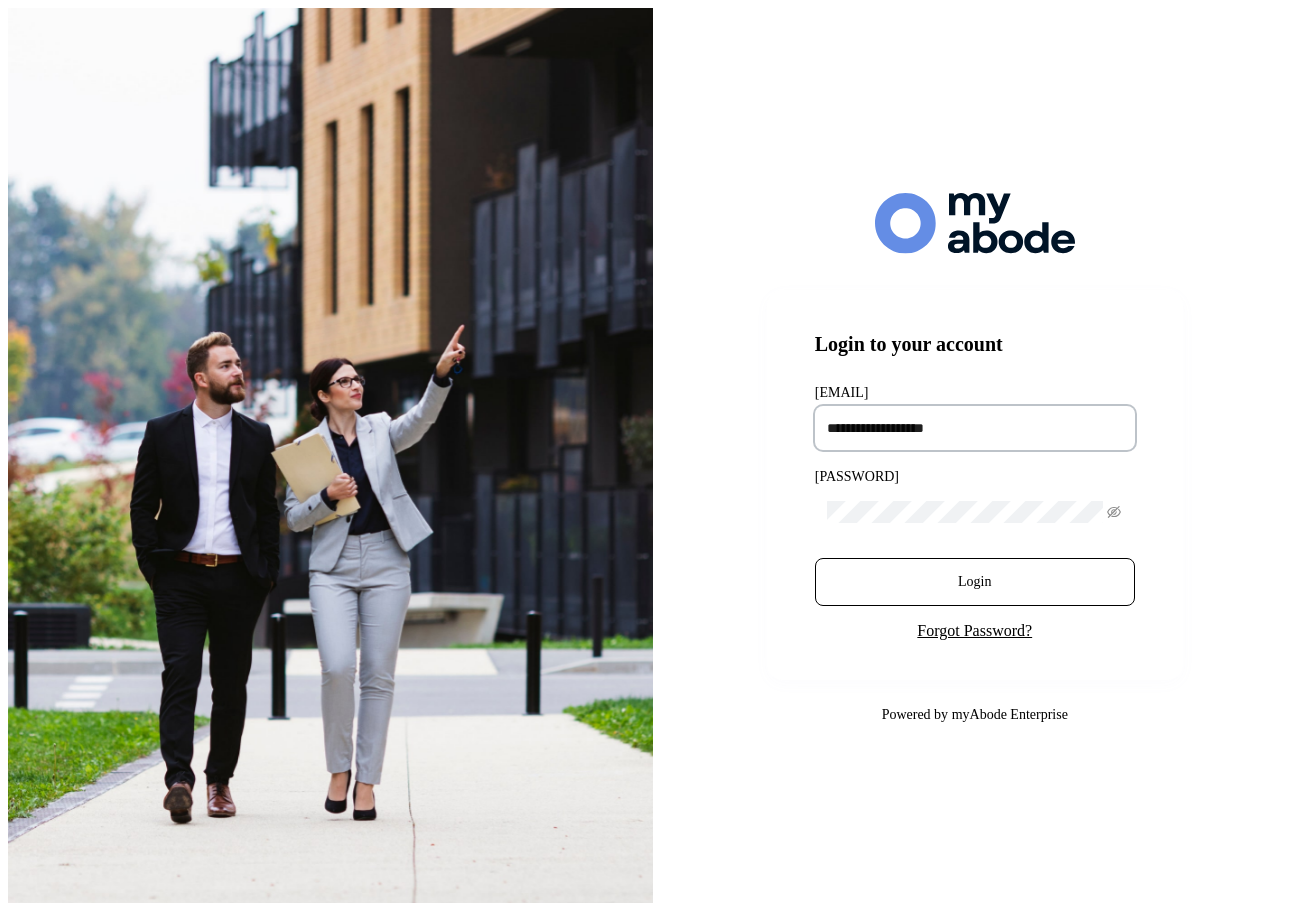 click at bounding box center [975, 428] 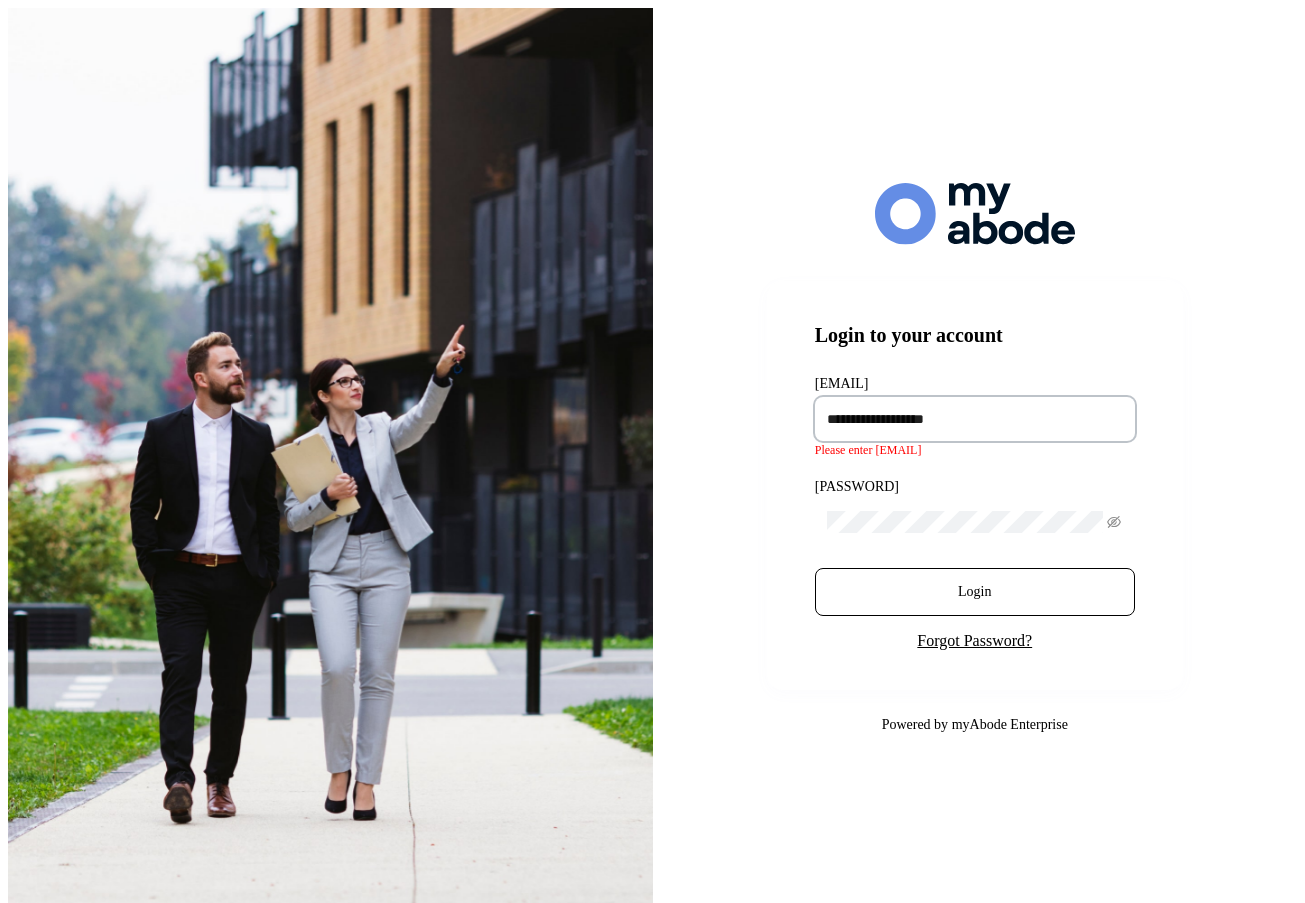 type on "**********" 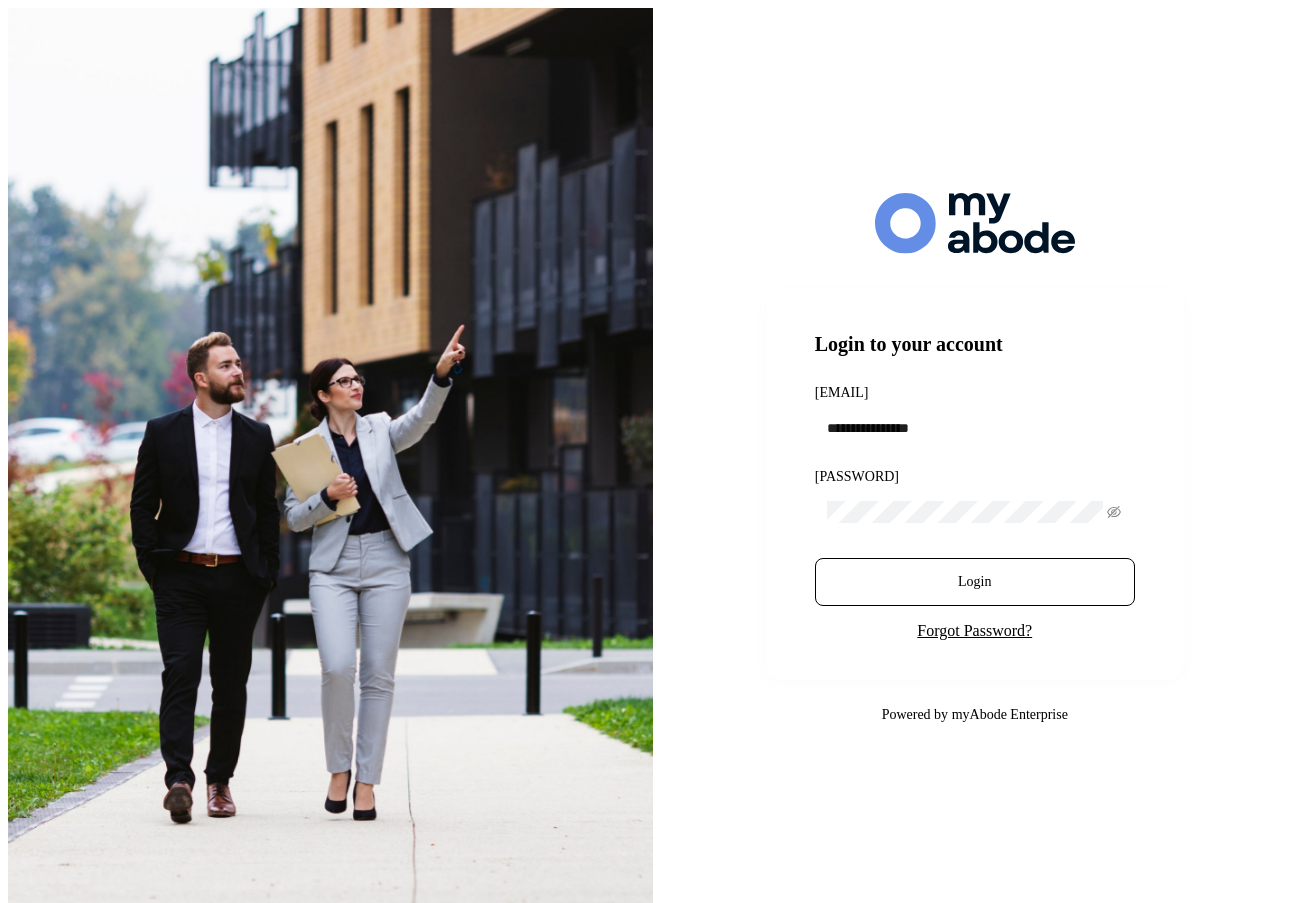click on "Login" at bounding box center [974, 582] 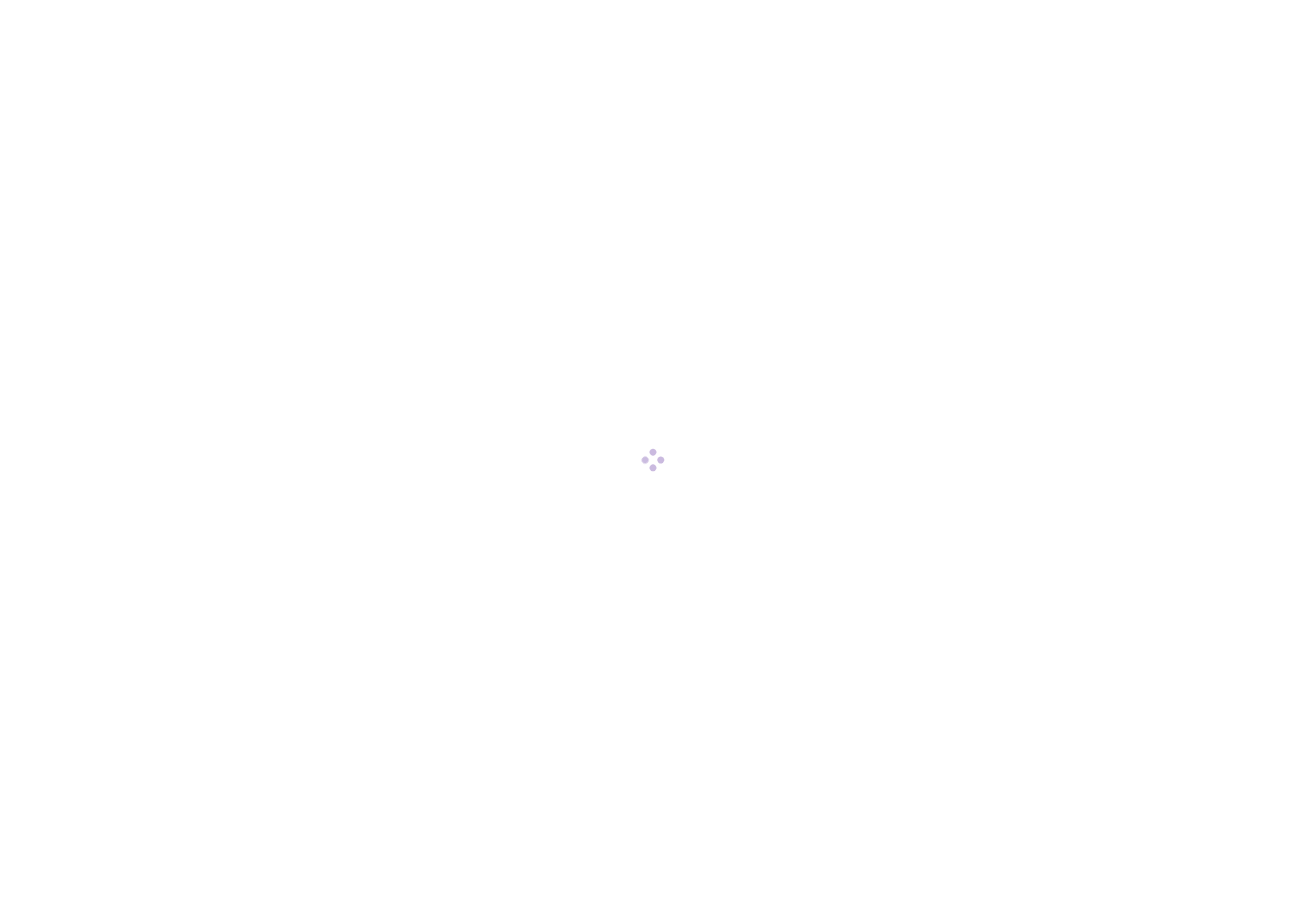 scroll, scrollTop: 0, scrollLeft: 0, axis: both 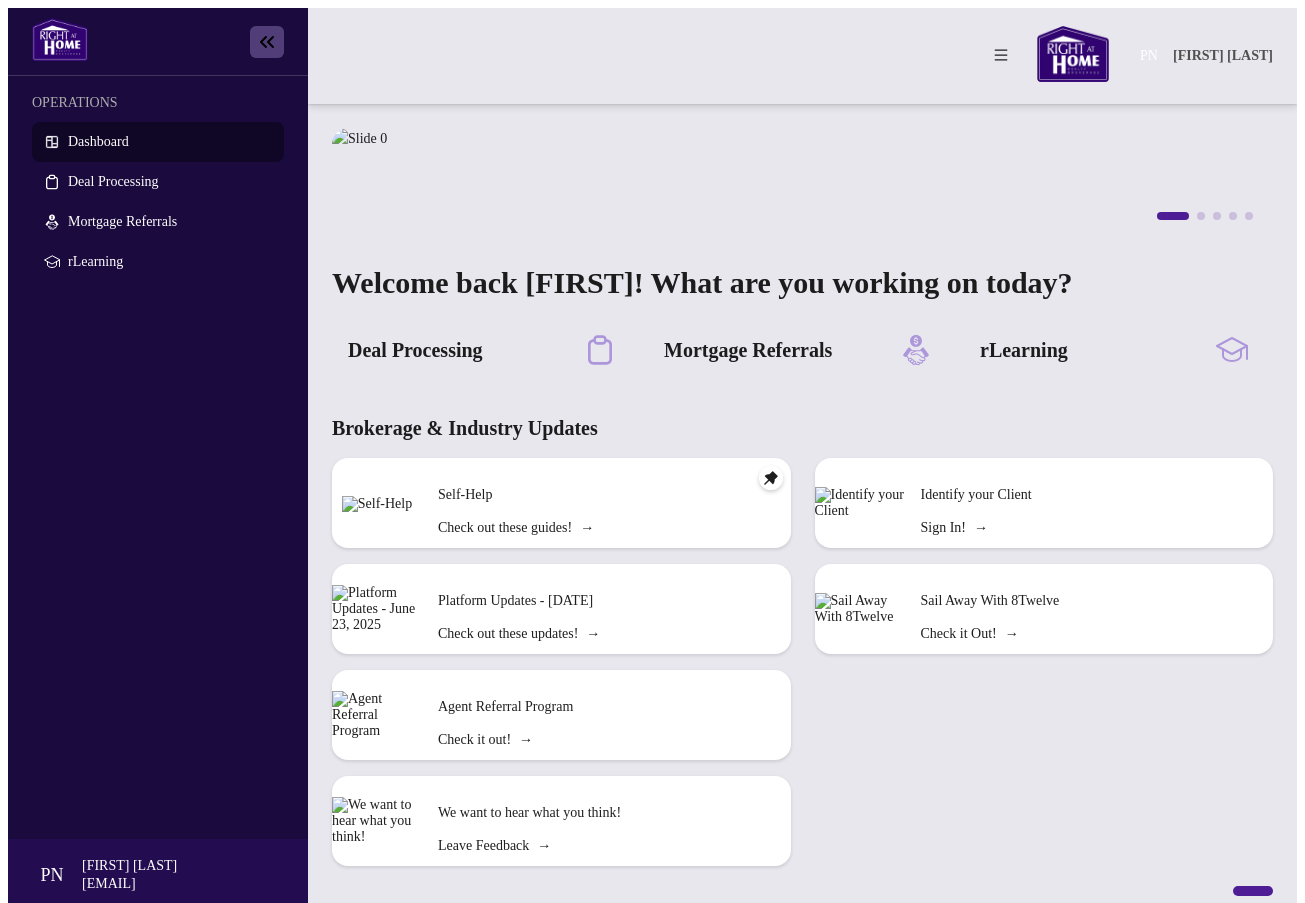 click on "Deal Processing" at bounding box center (113, 181) 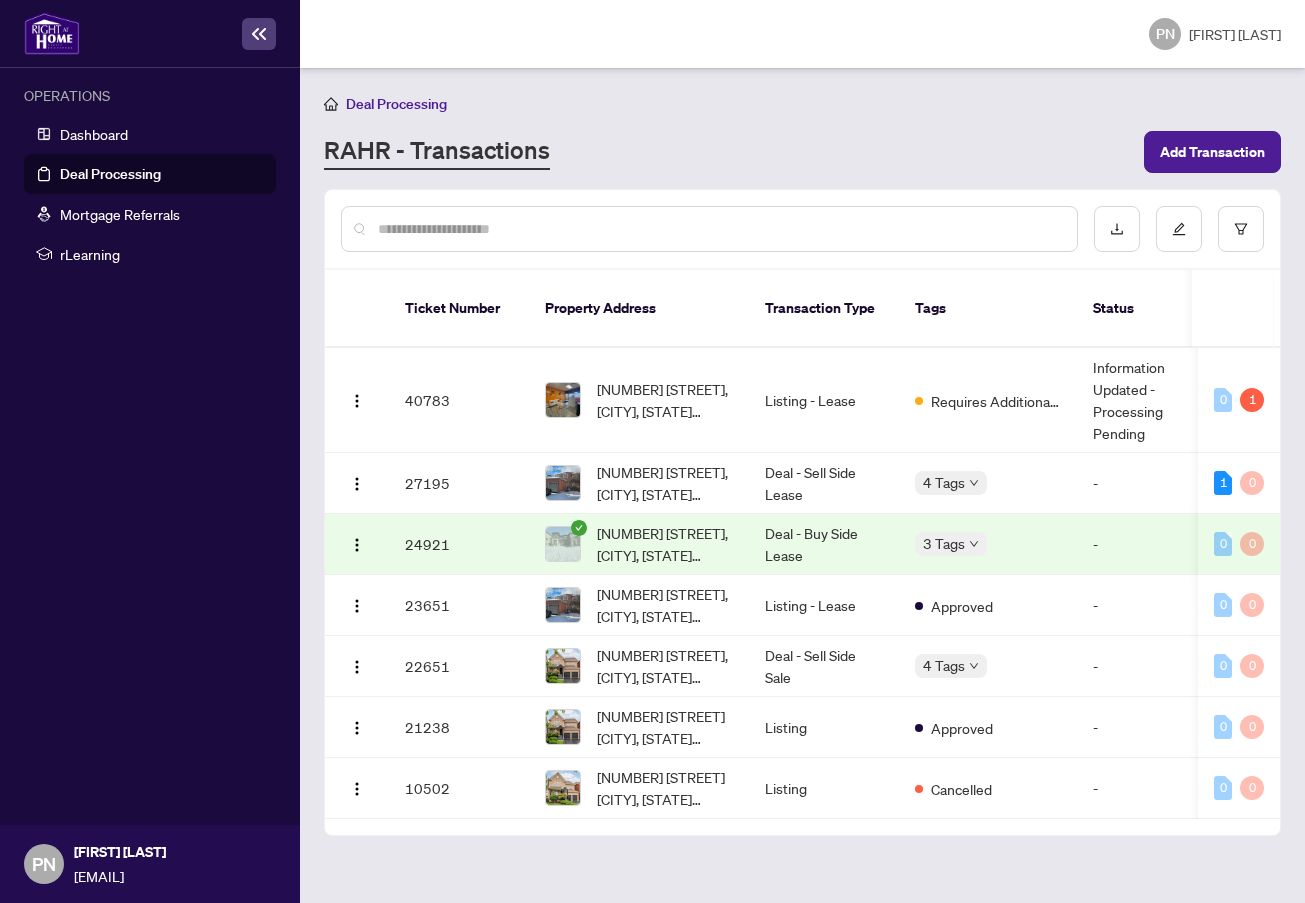 click on "Add Transaction" at bounding box center [1212, 152] 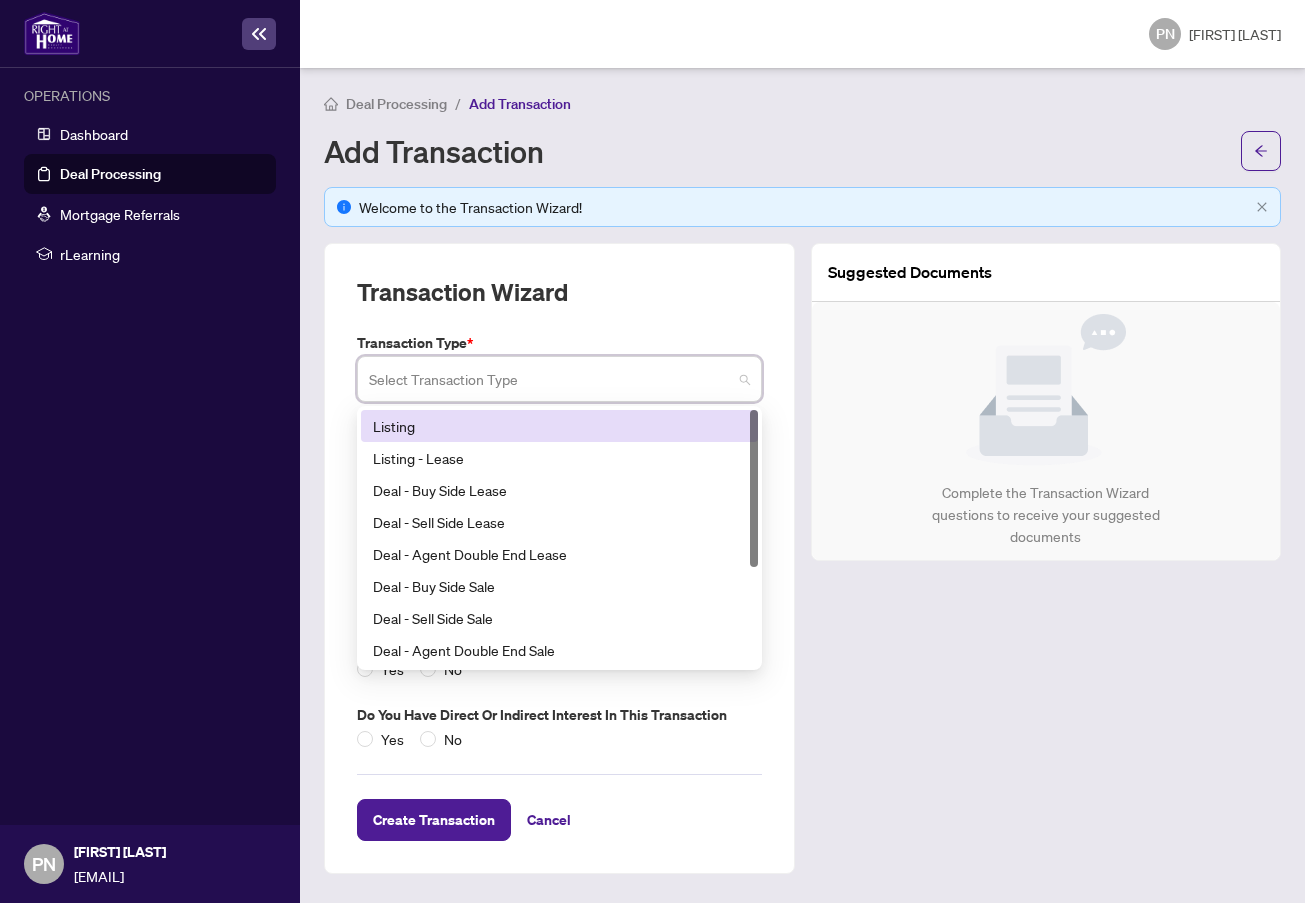 click at bounding box center (559, 379) 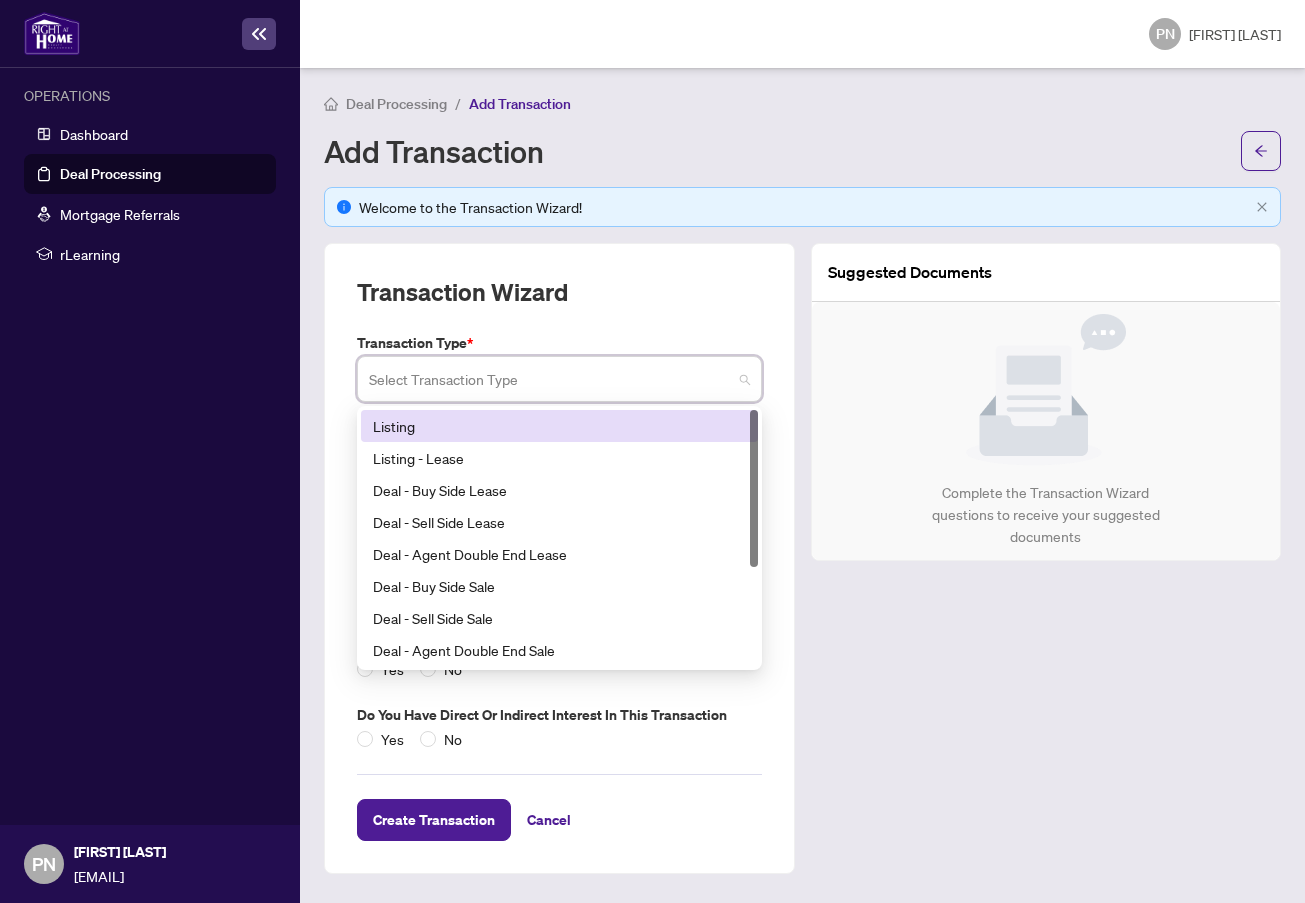 click on "Listing" at bounding box center [559, 426] 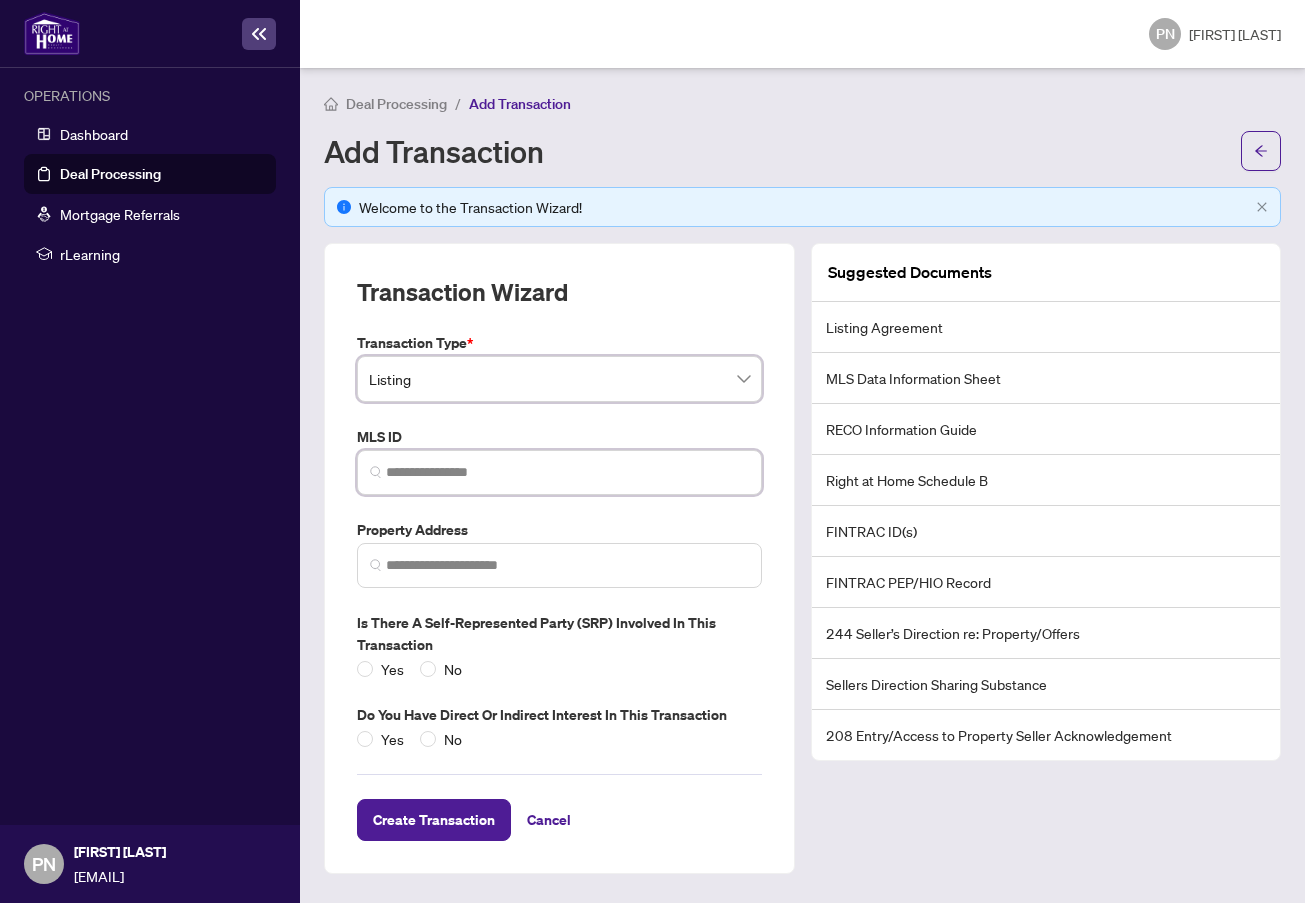 click at bounding box center [567, 472] 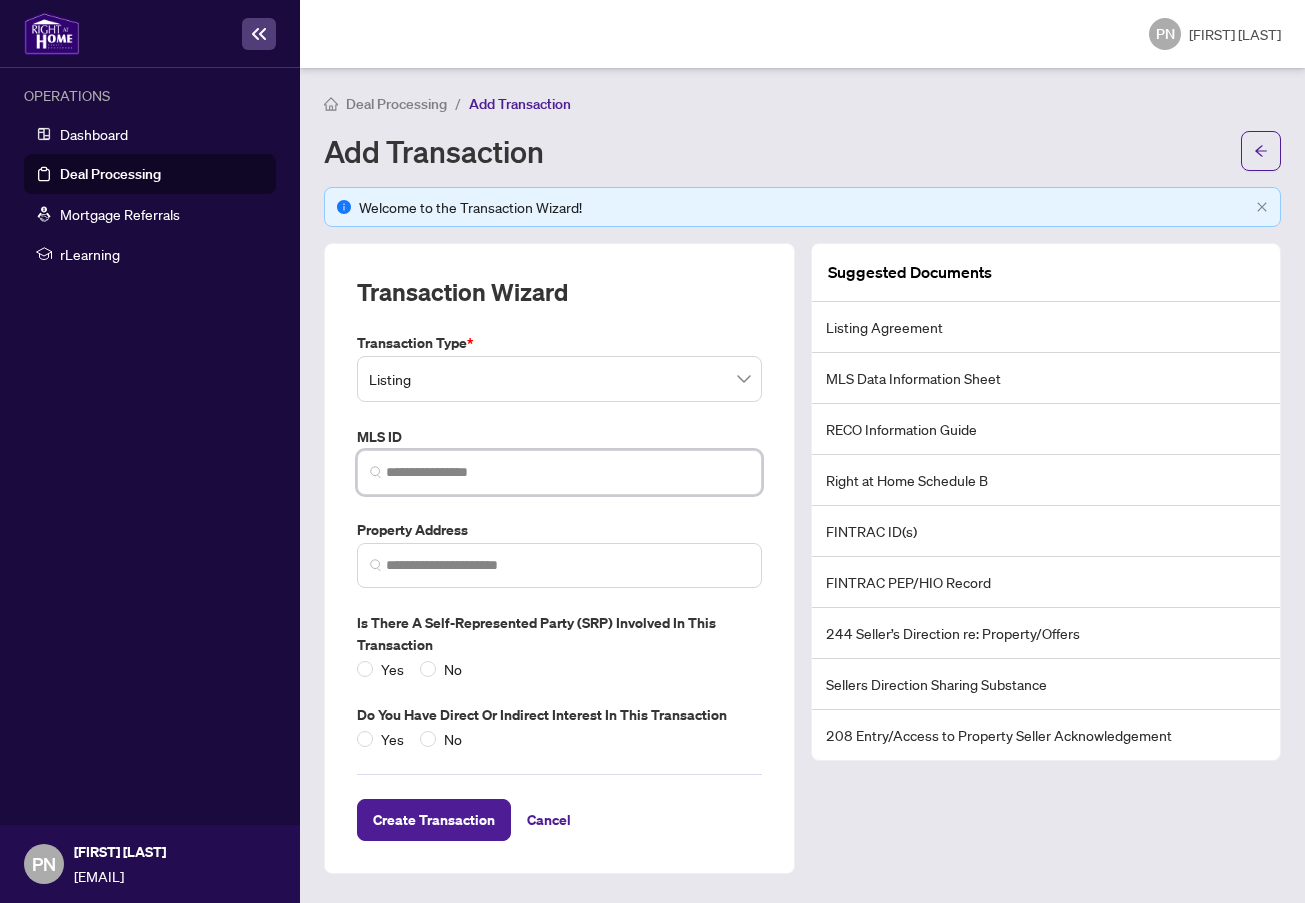 click at bounding box center [567, 472] 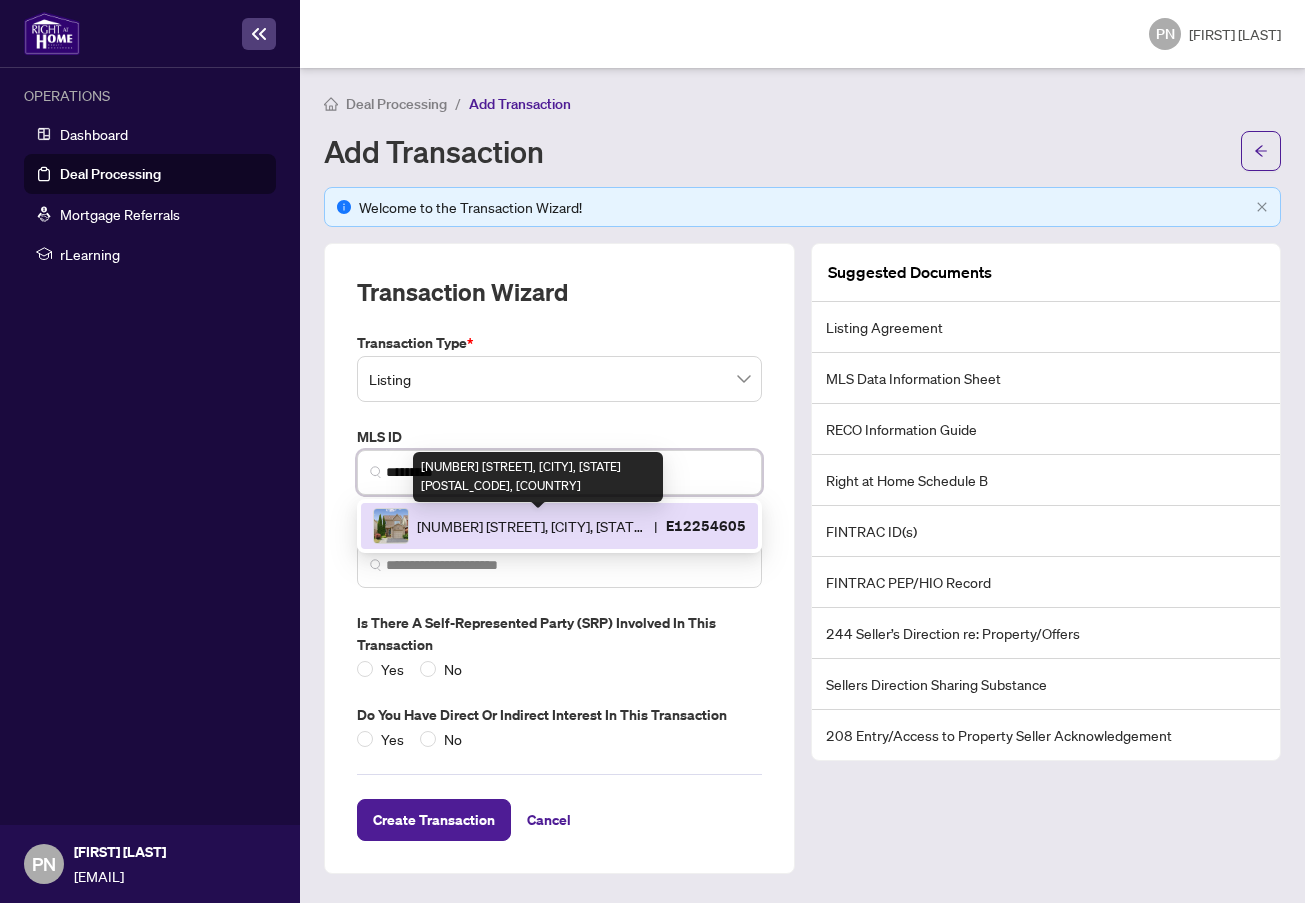 click on "[NUMBER] [STREET], [CITY], [STATE] [POSTAL_CODE], [COUNTRY]" at bounding box center [531, 526] 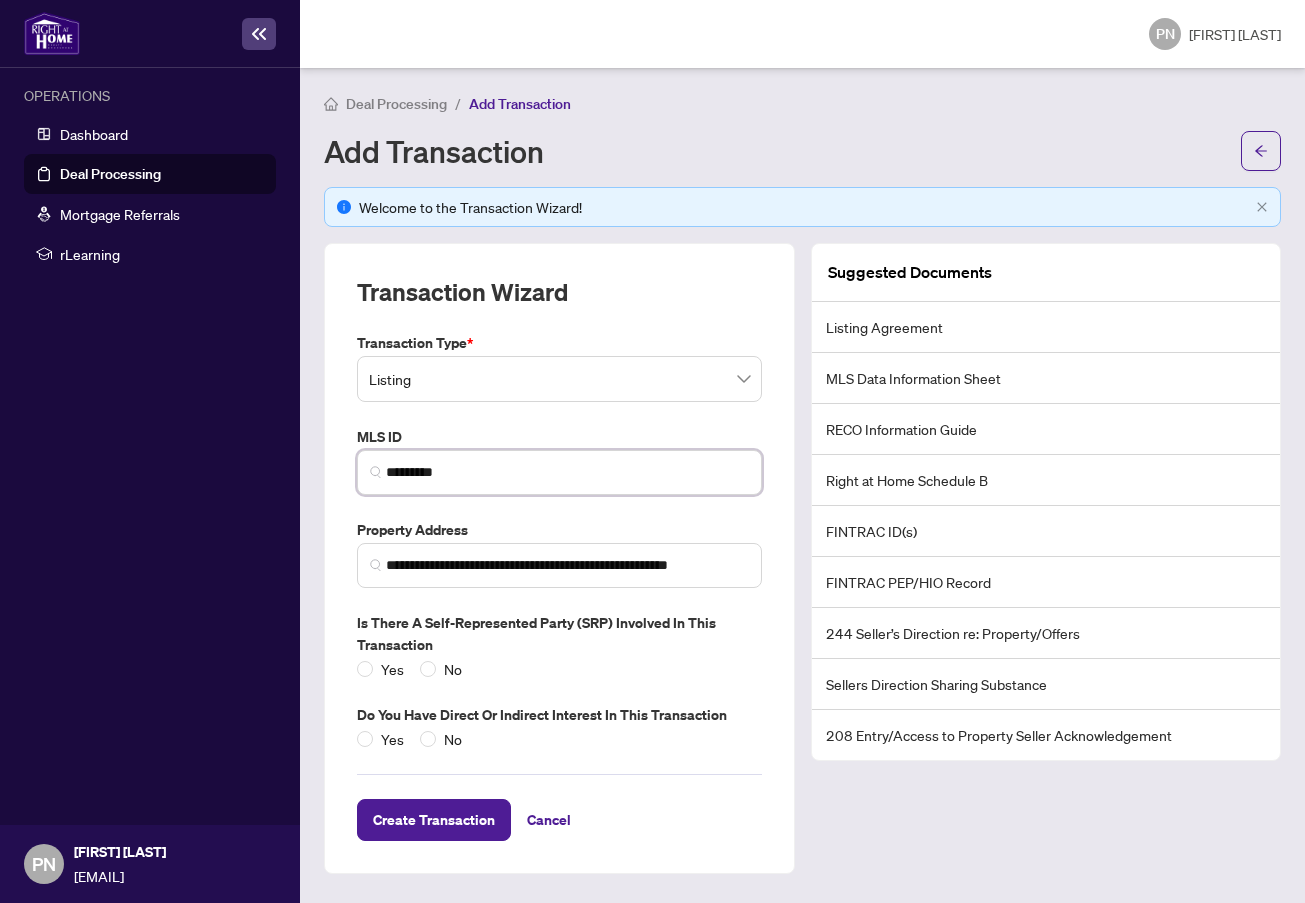 type on "*********" 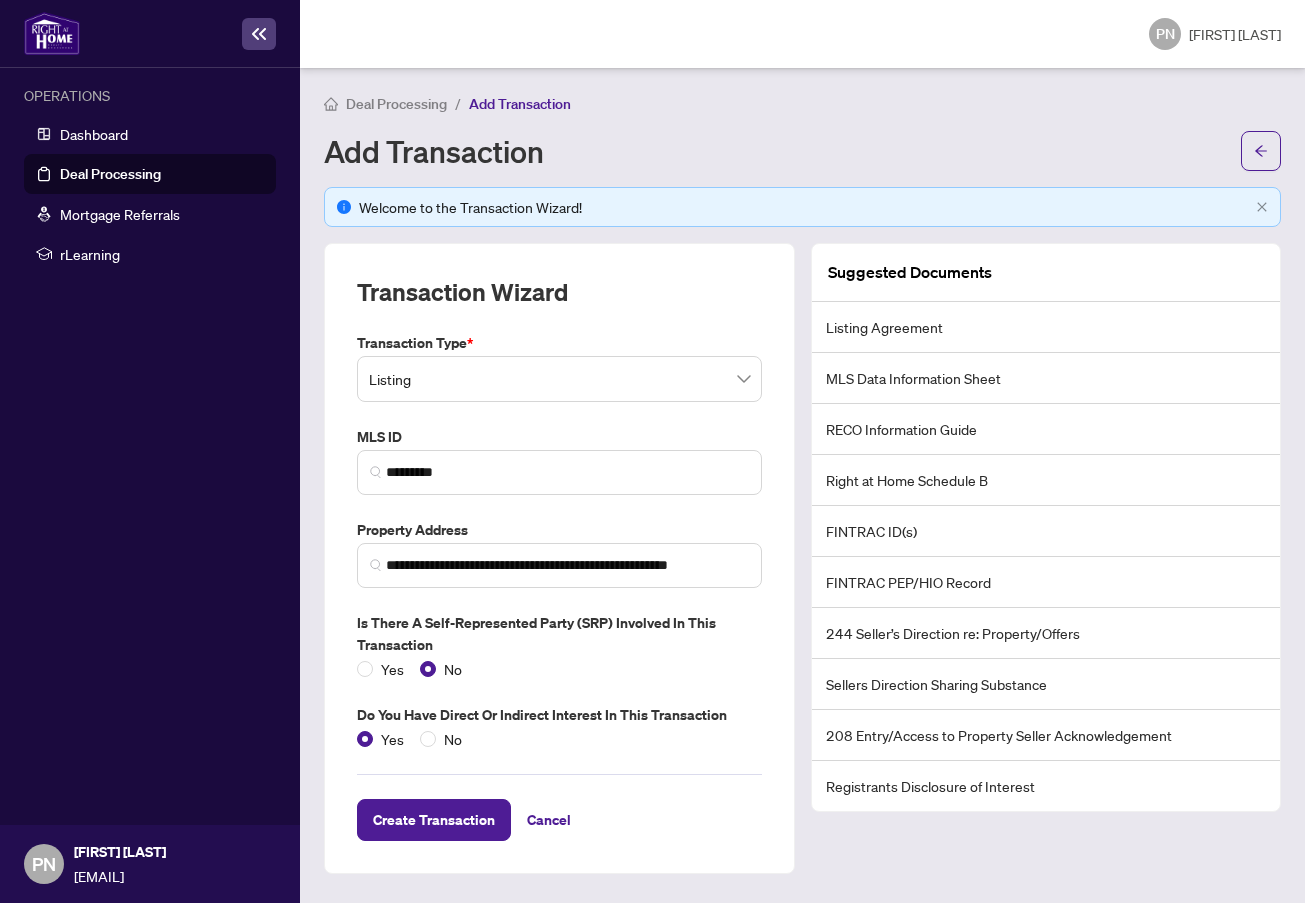 click on "Create Transaction" at bounding box center (434, 820) 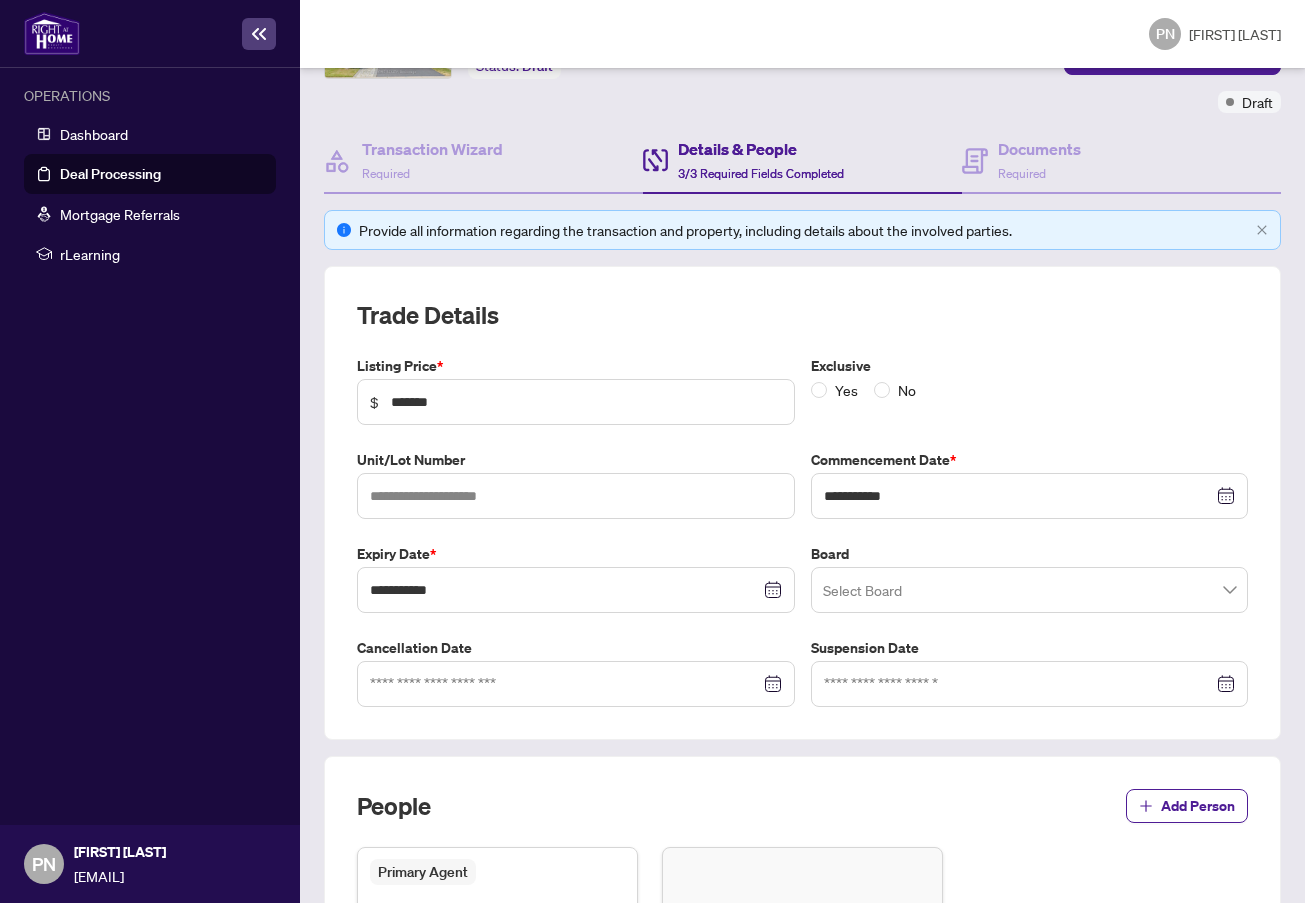 scroll, scrollTop: 167, scrollLeft: 0, axis: vertical 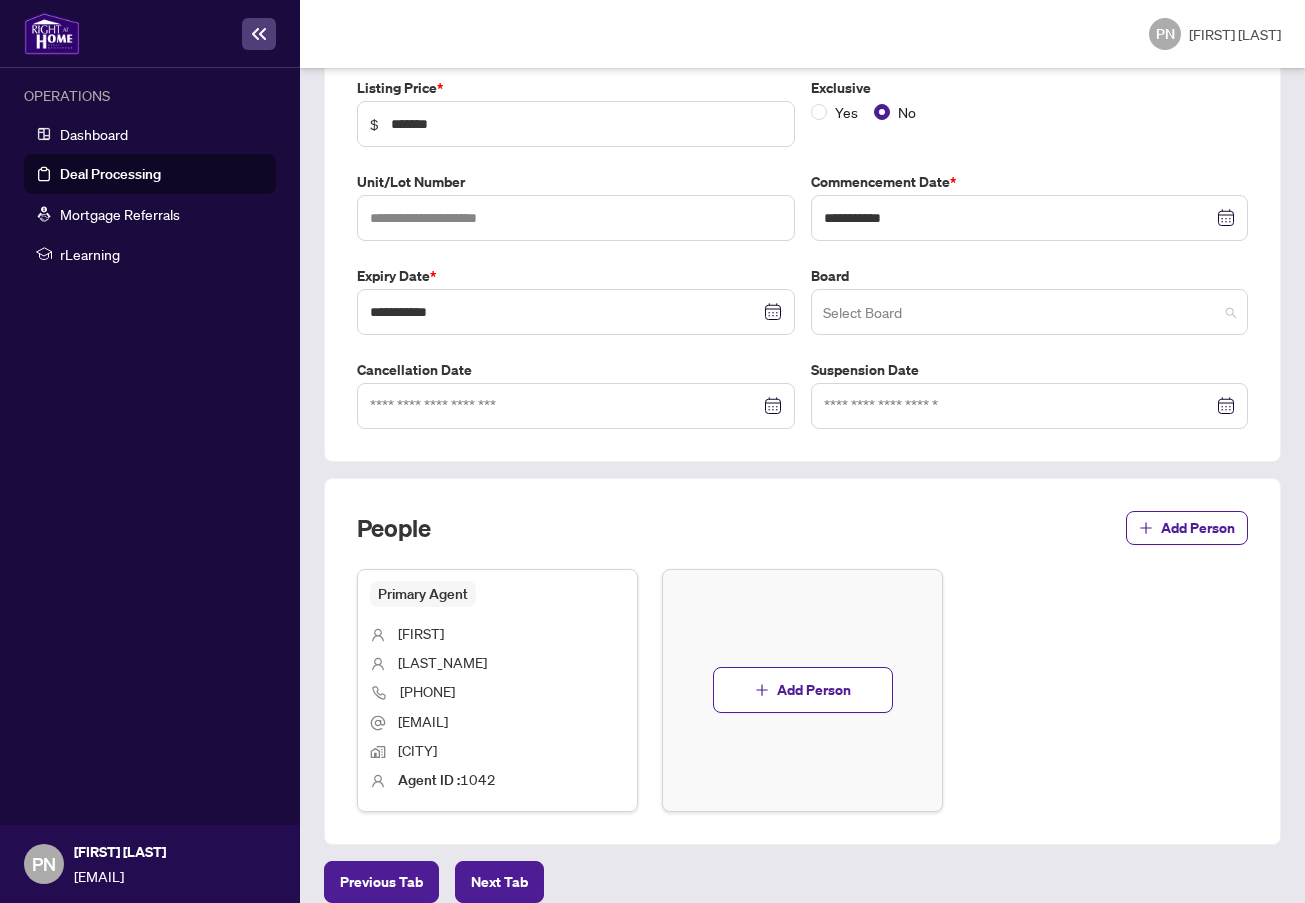 click at bounding box center [1030, 312] 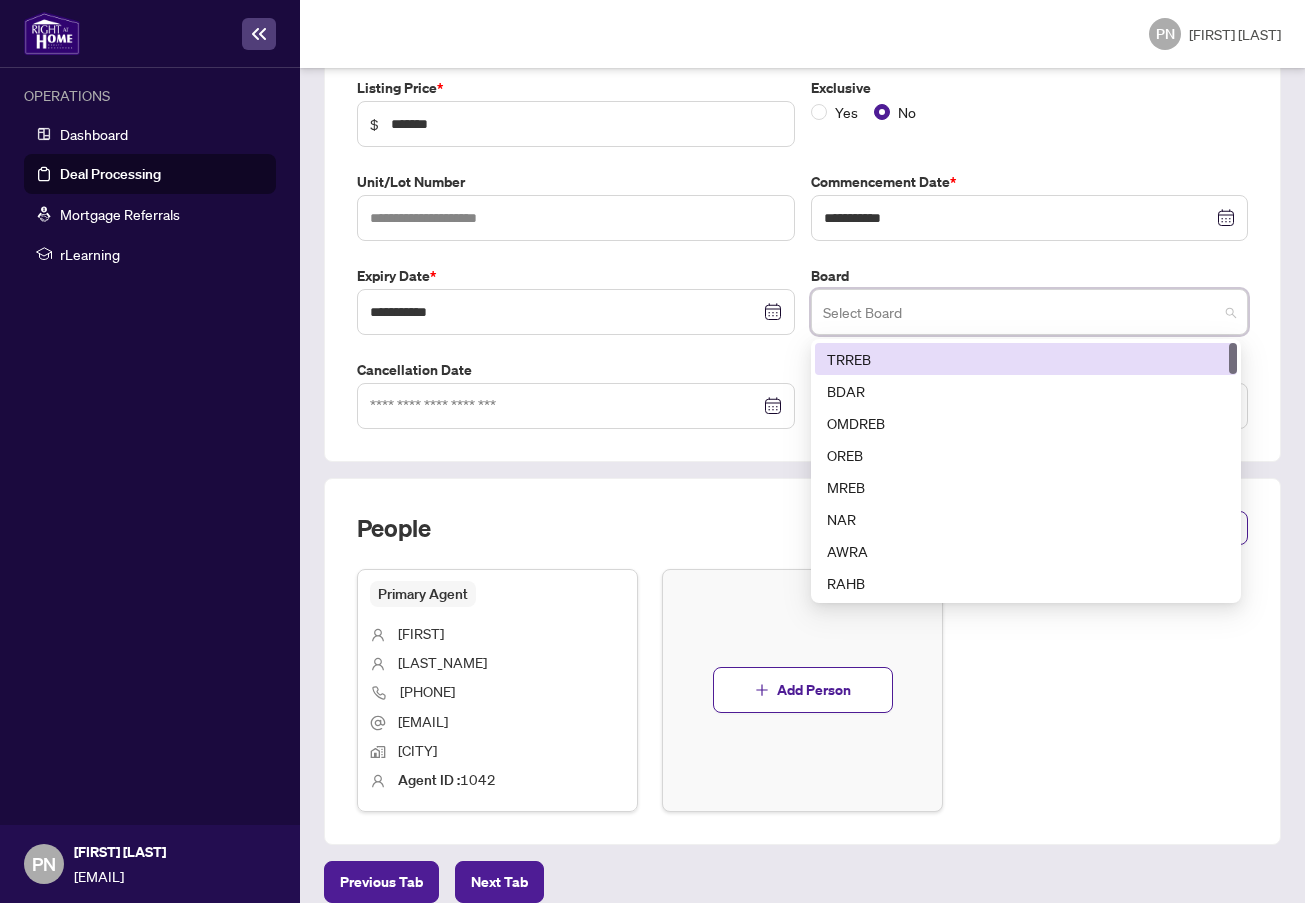click on "TRREB" at bounding box center (1026, 359) 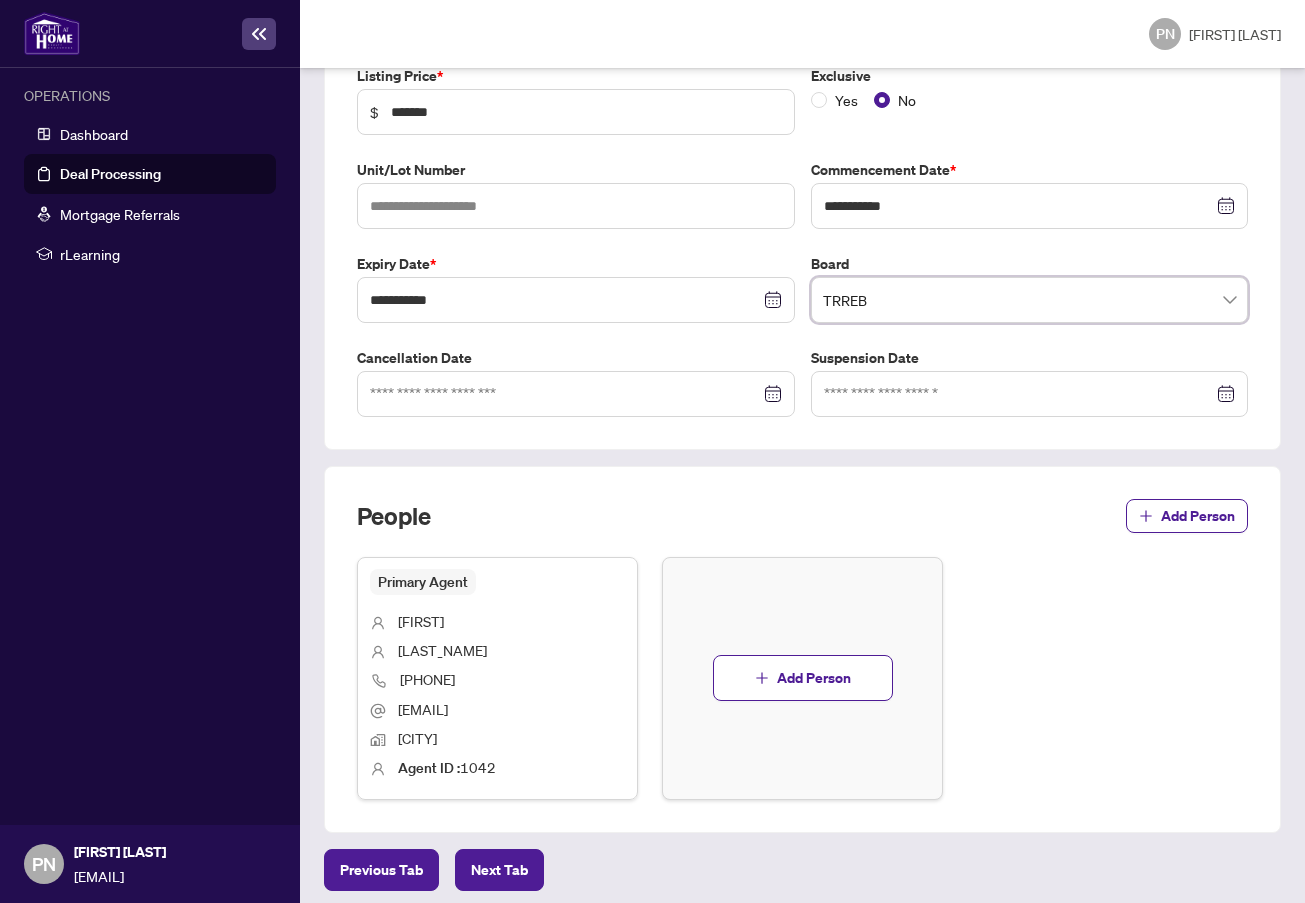 scroll, scrollTop: 448, scrollLeft: 0, axis: vertical 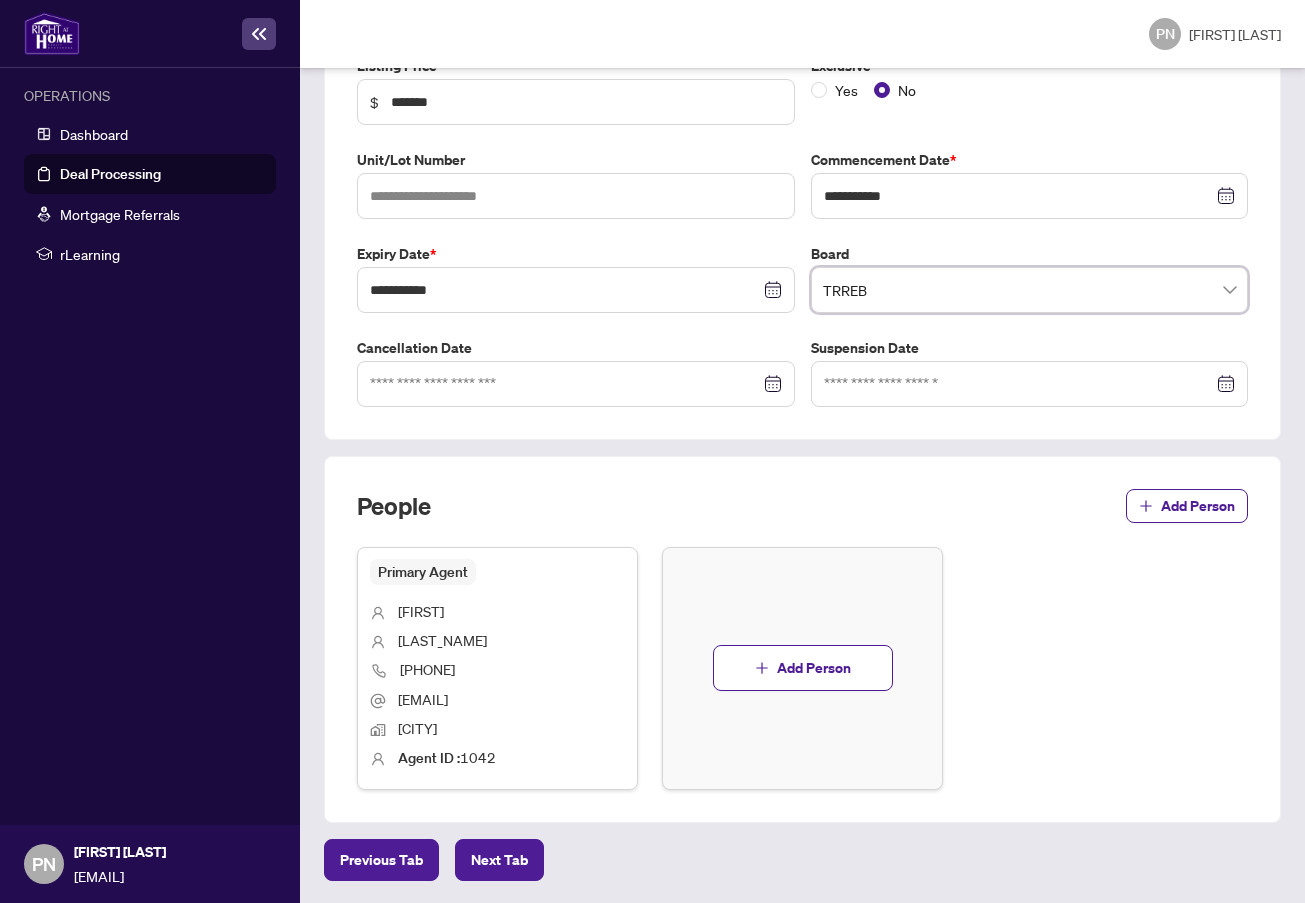 click on "Next Tab" at bounding box center [381, 860] 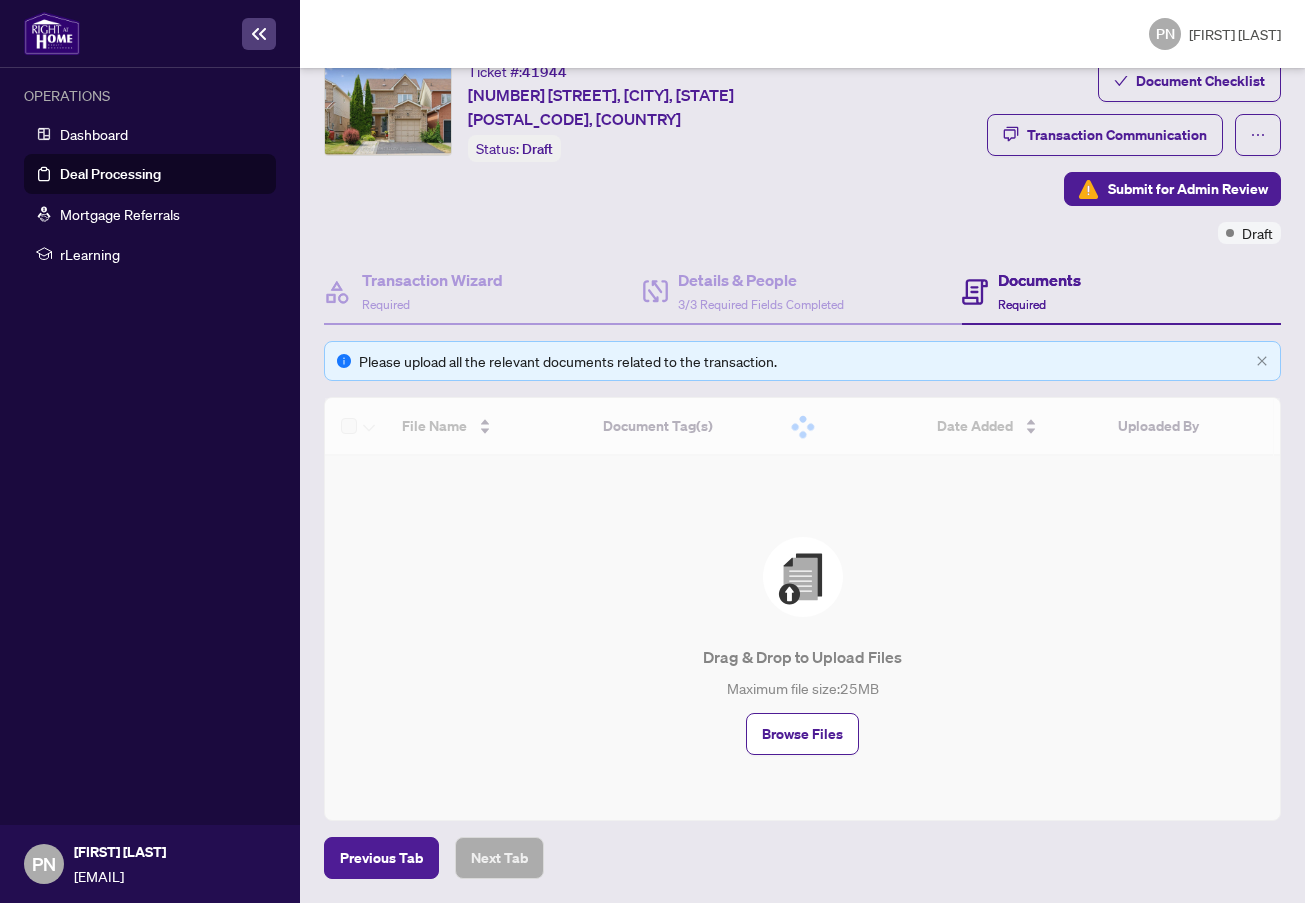 scroll, scrollTop: 0, scrollLeft: 0, axis: both 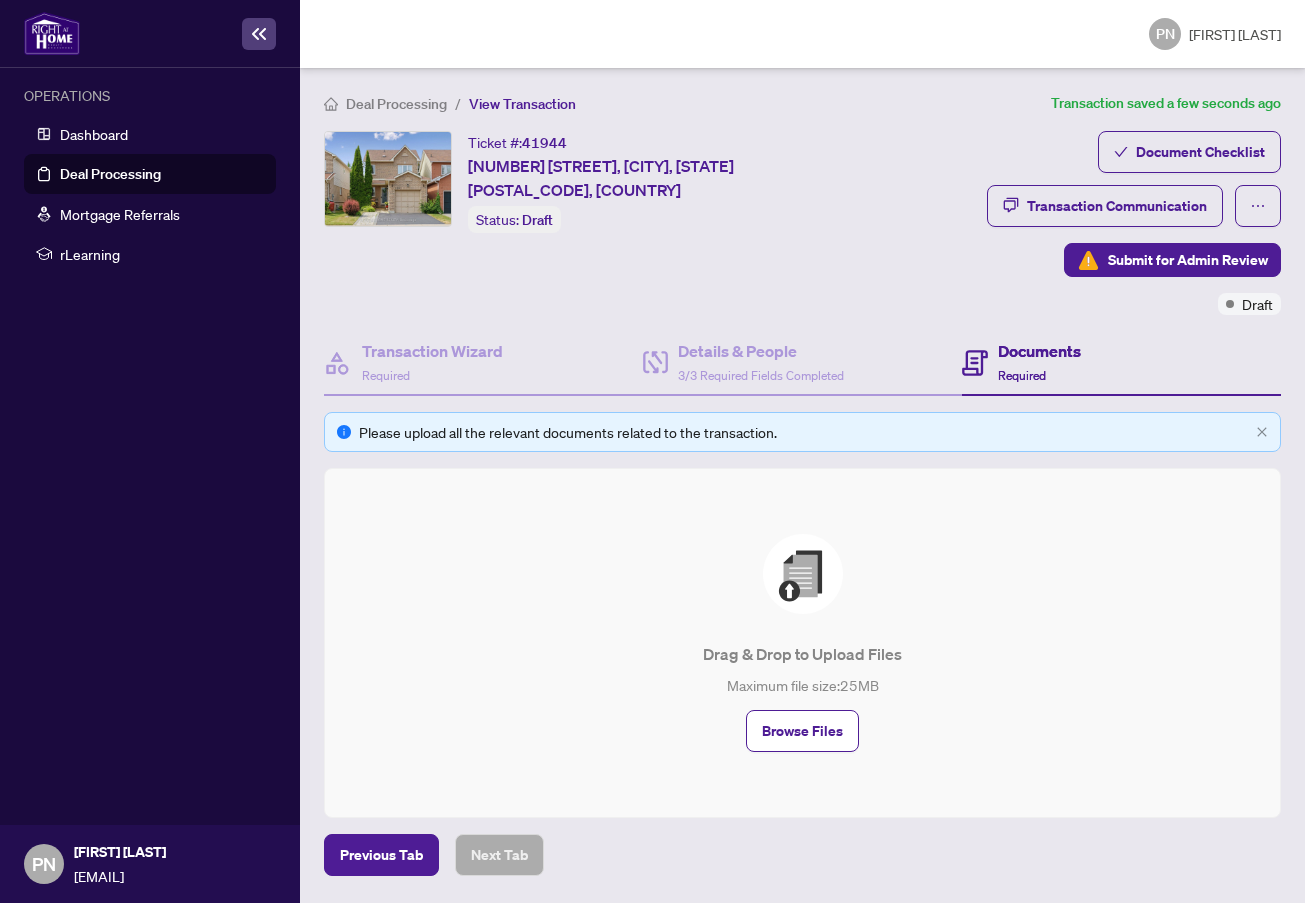 click on "Document Checklist" at bounding box center (1200, 152) 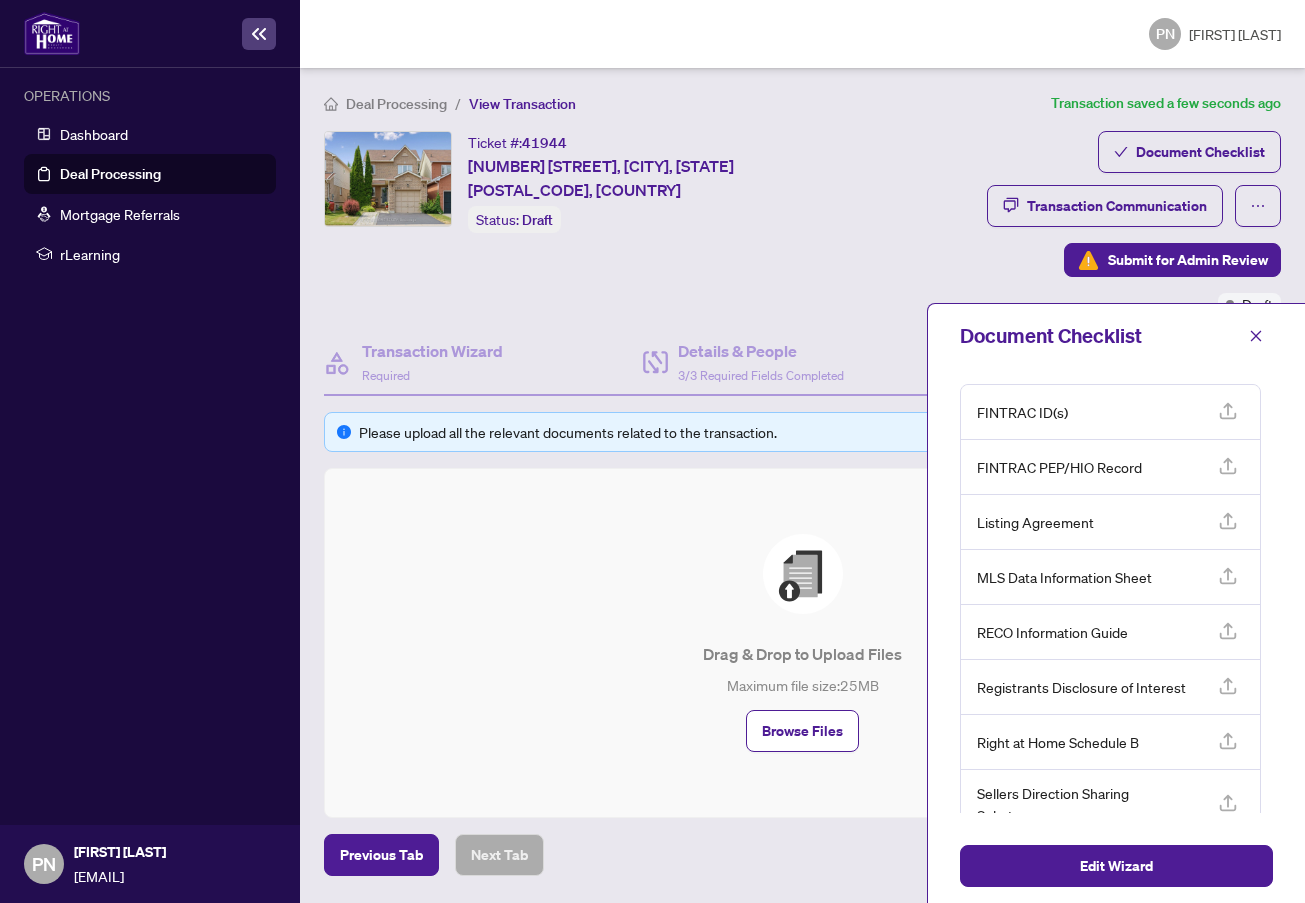 click at bounding box center (1256, 336) 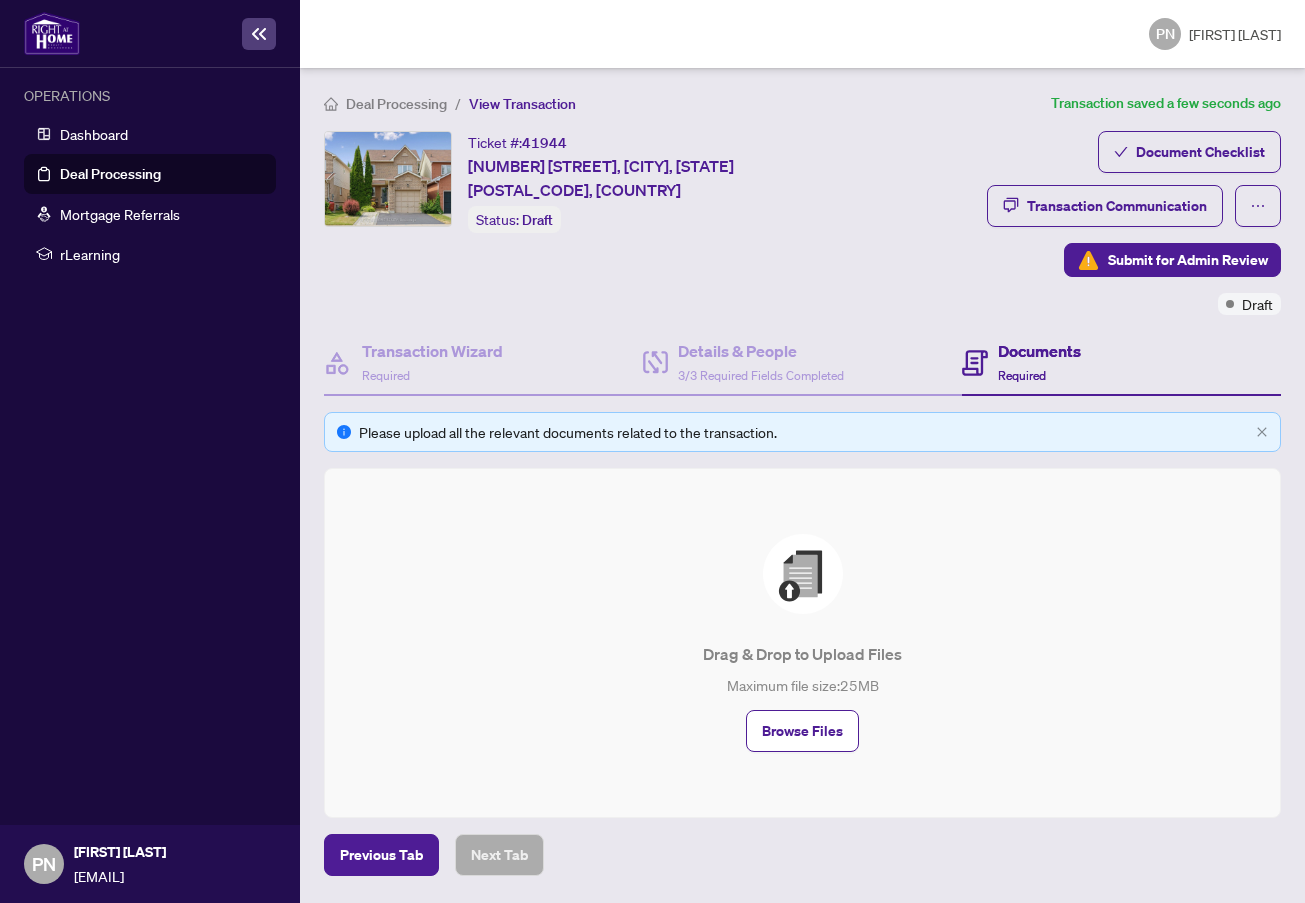 click on "Browse Files" at bounding box center [802, 731] 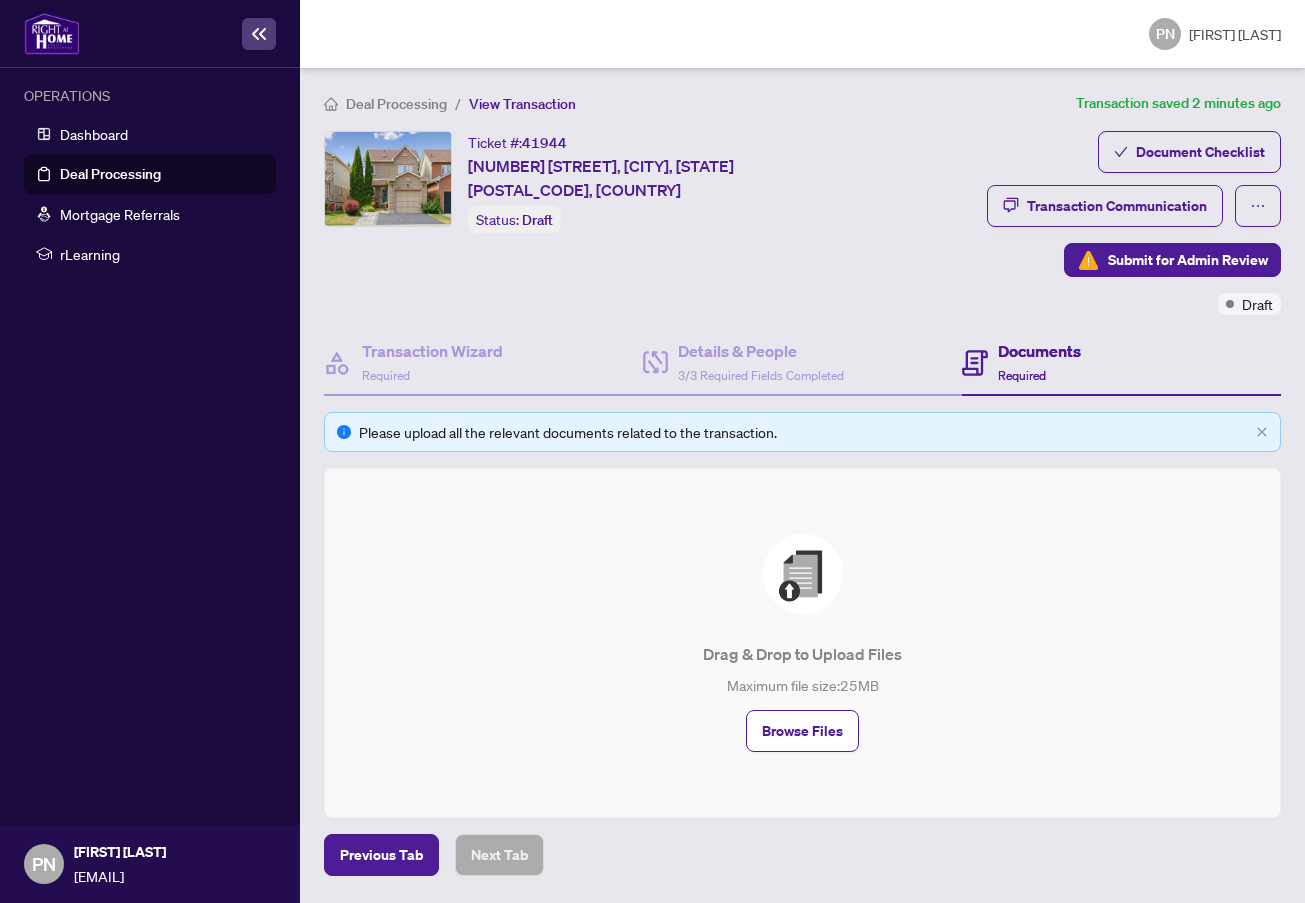 click on "Browse Files" at bounding box center (802, 731) 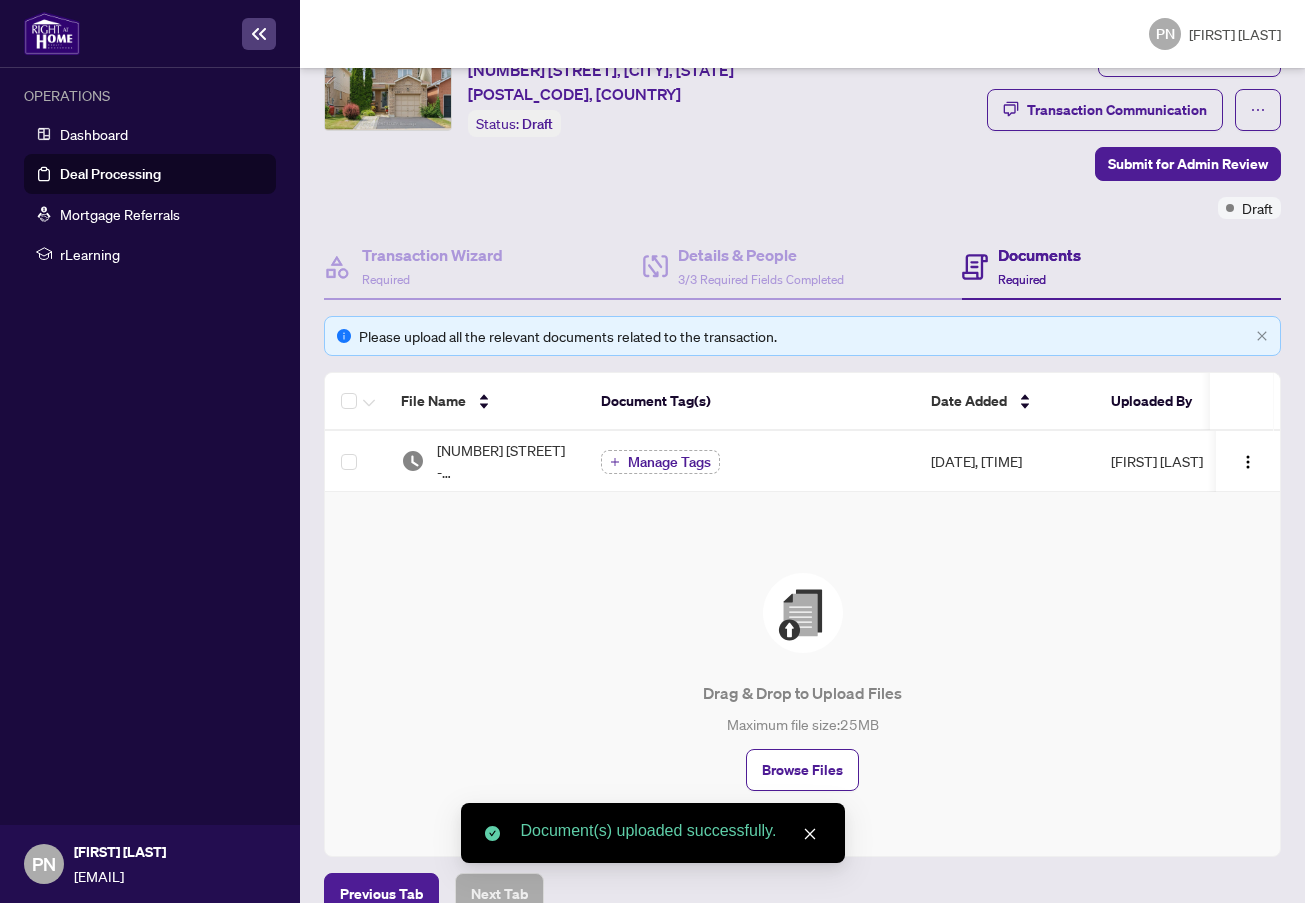 scroll, scrollTop: 137, scrollLeft: 0, axis: vertical 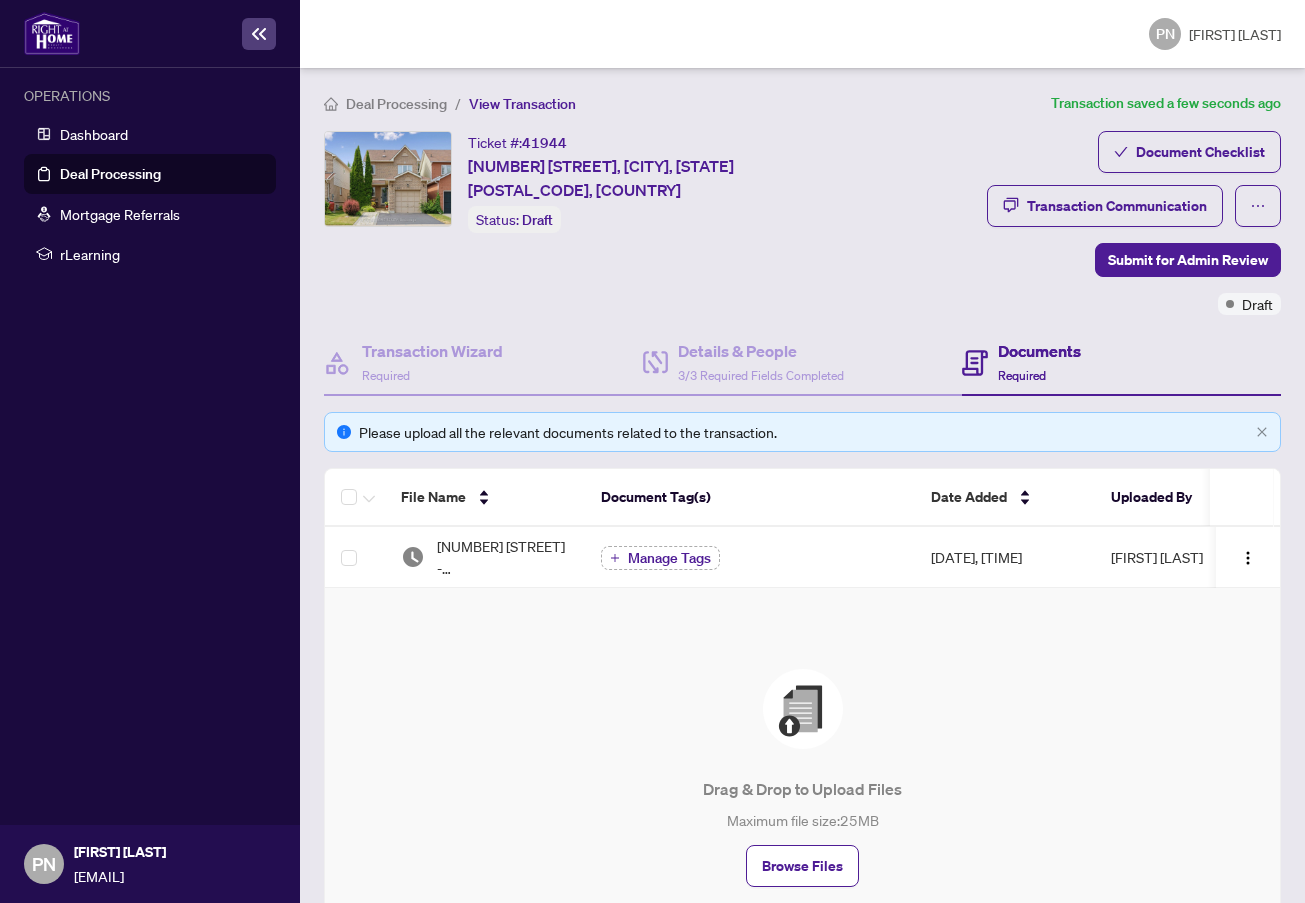 click on "Document Checklist" at bounding box center [1200, 152] 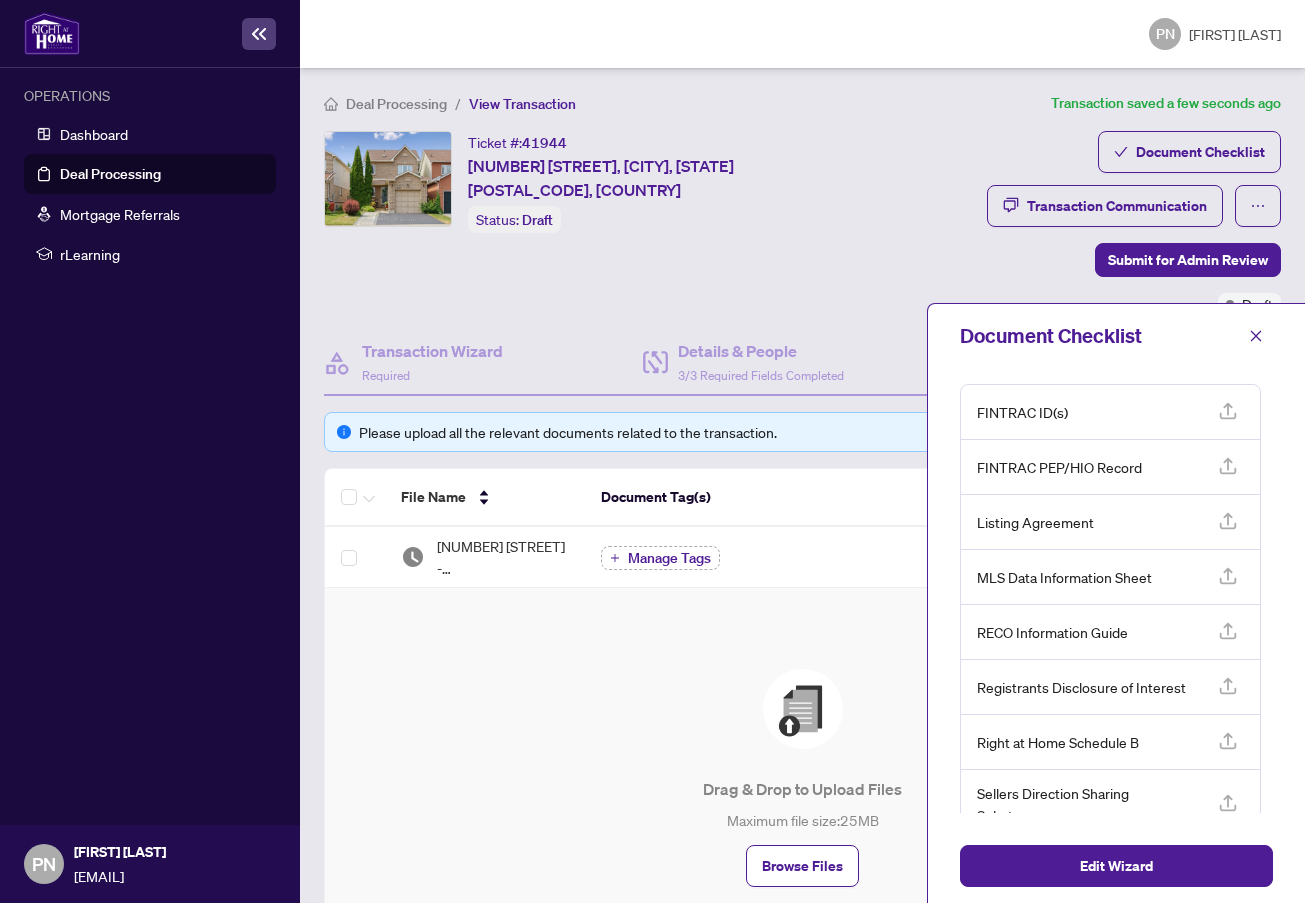 scroll, scrollTop: 172, scrollLeft: 0, axis: vertical 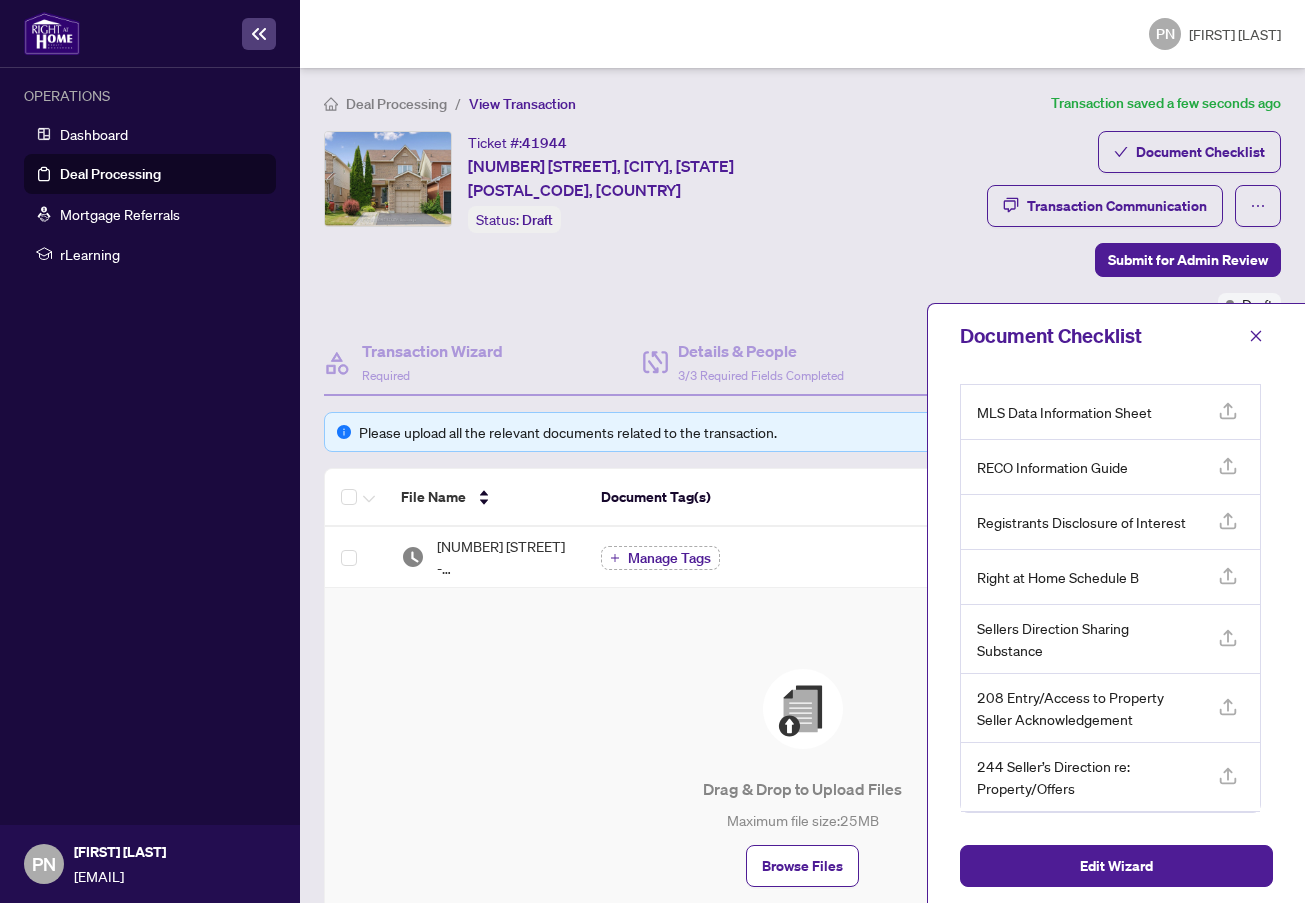 click at bounding box center (1256, 336) 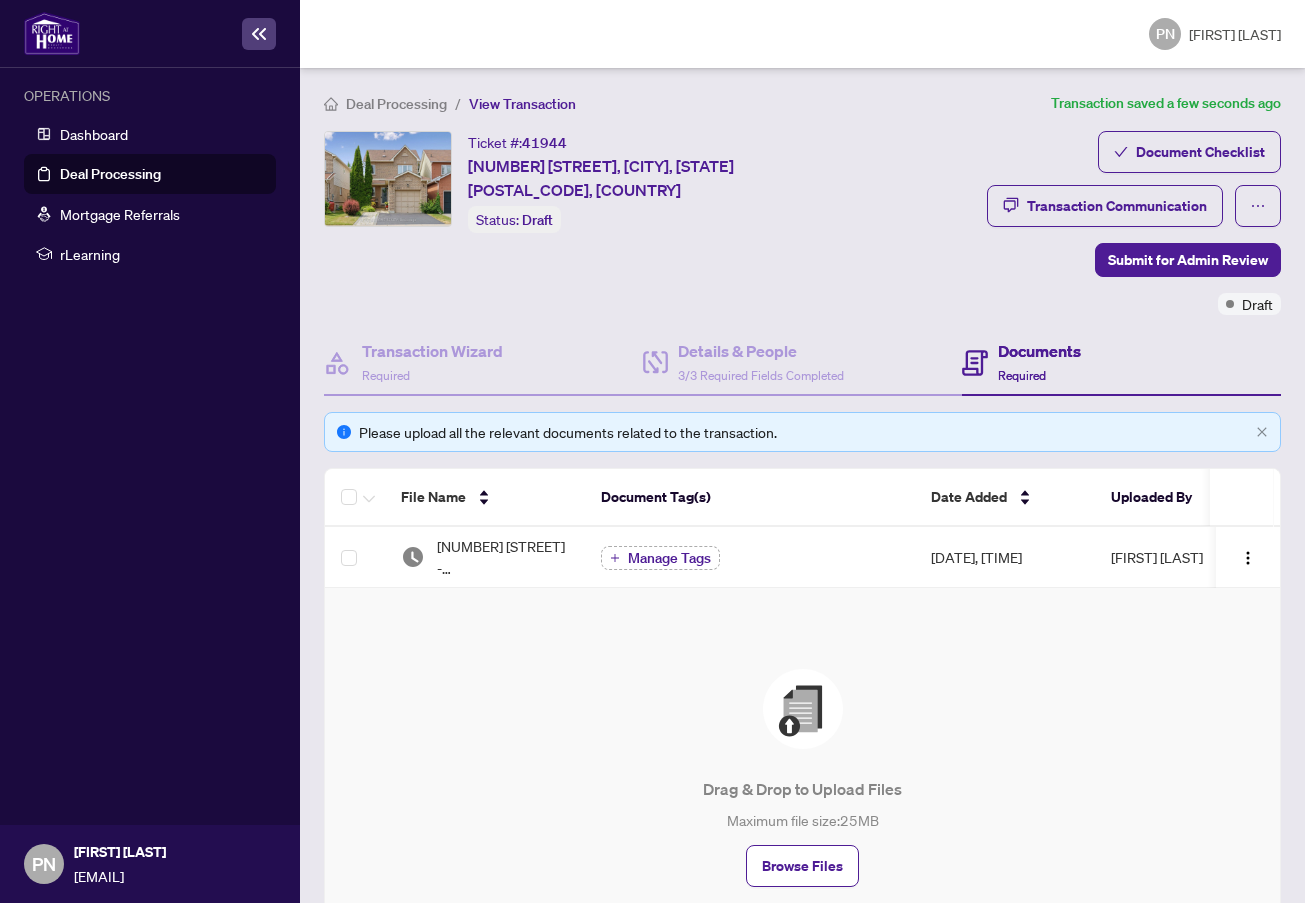 scroll, scrollTop: 0, scrollLeft: 0, axis: both 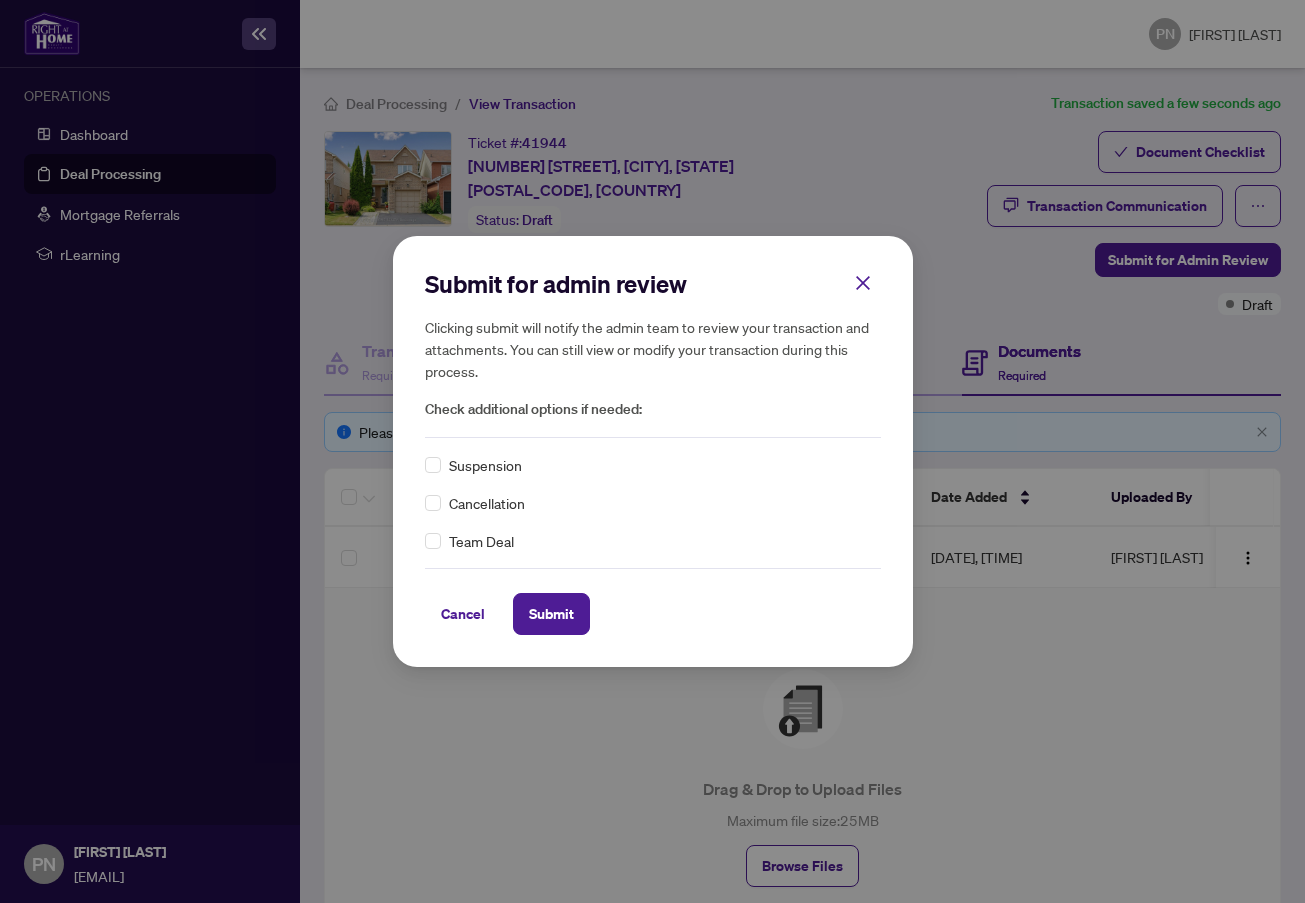 click on "Submit" at bounding box center [551, 614] 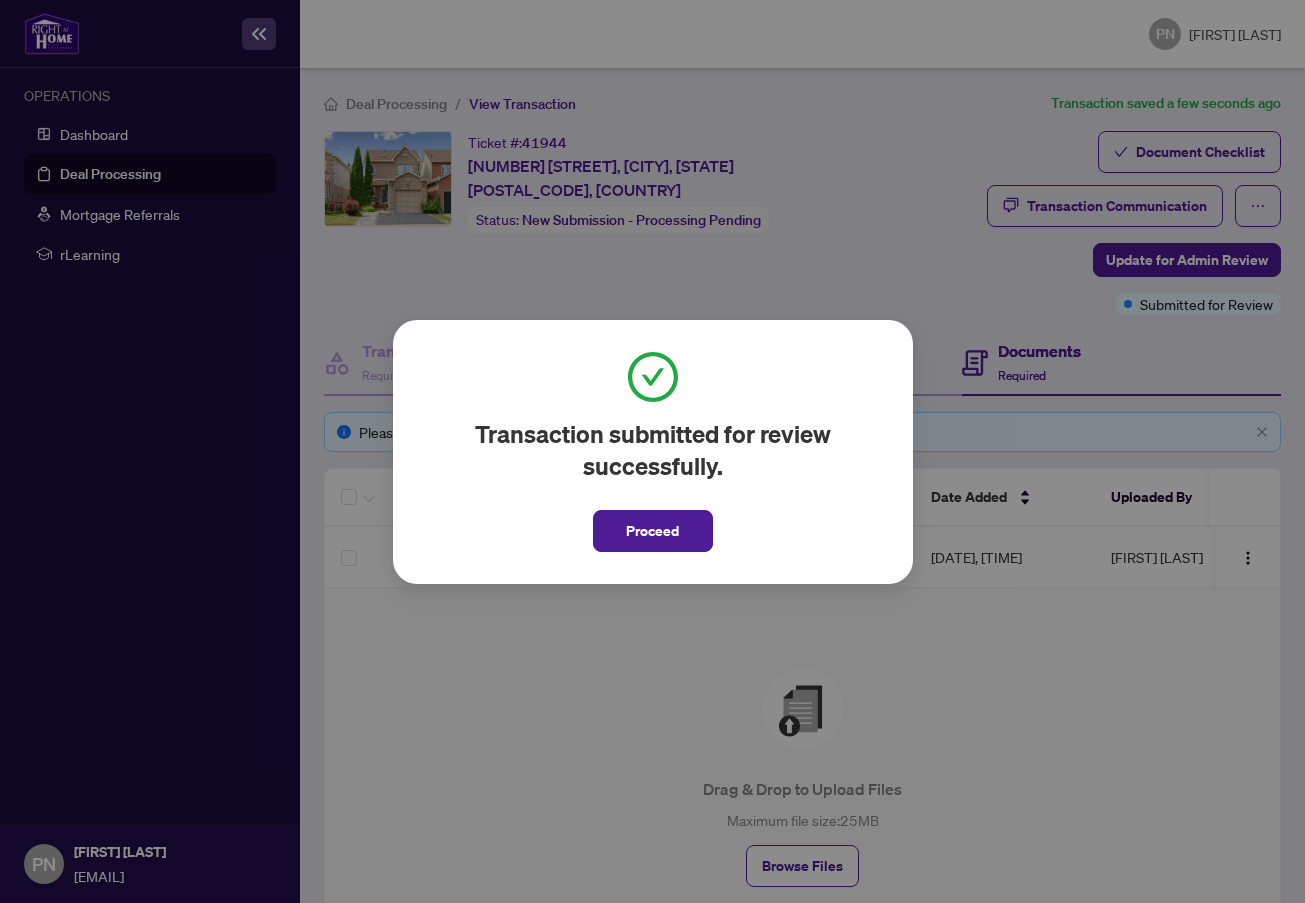 click on "Proceed" at bounding box center [652, 531] 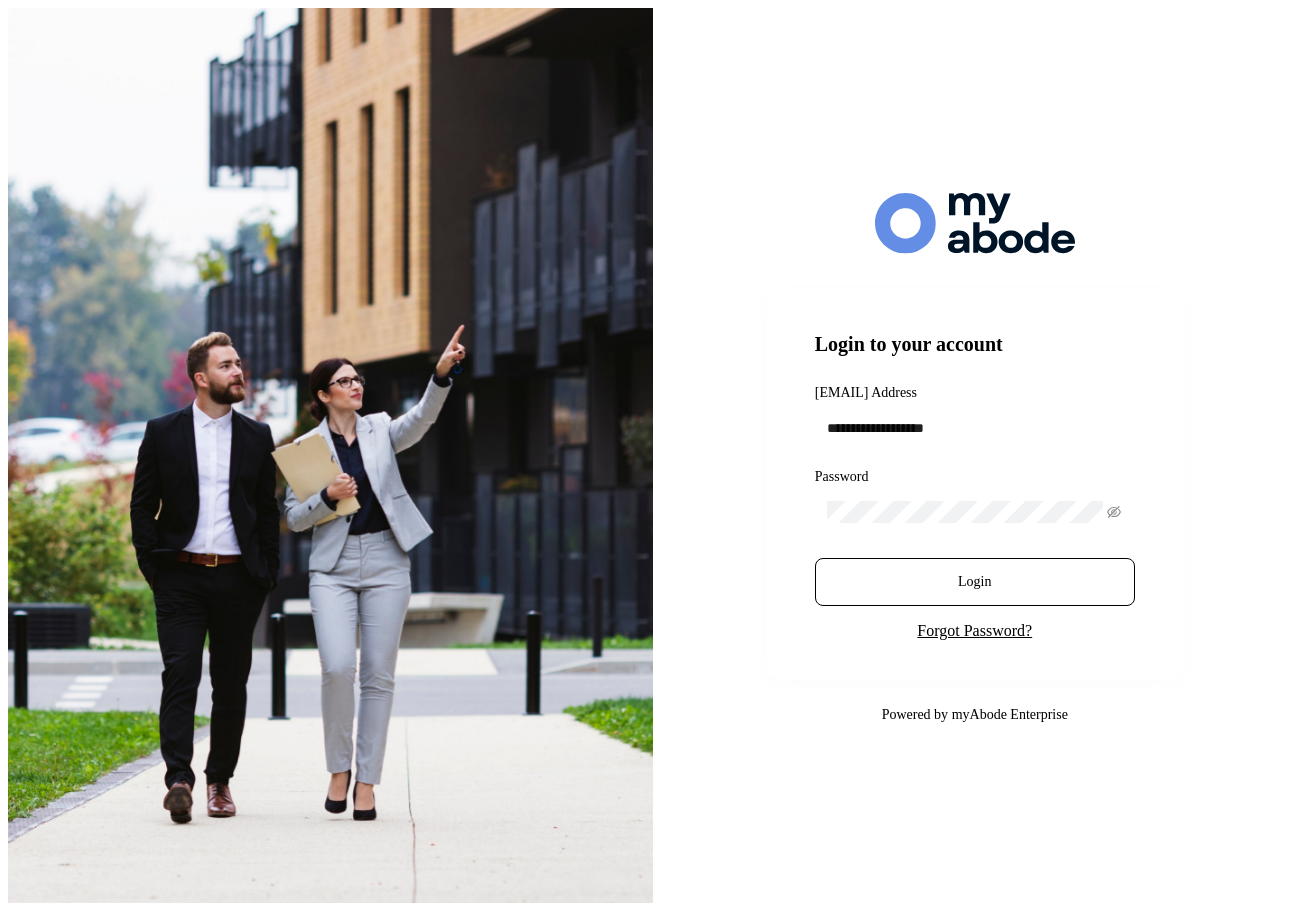 scroll, scrollTop: 0, scrollLeft: 0, axis: both 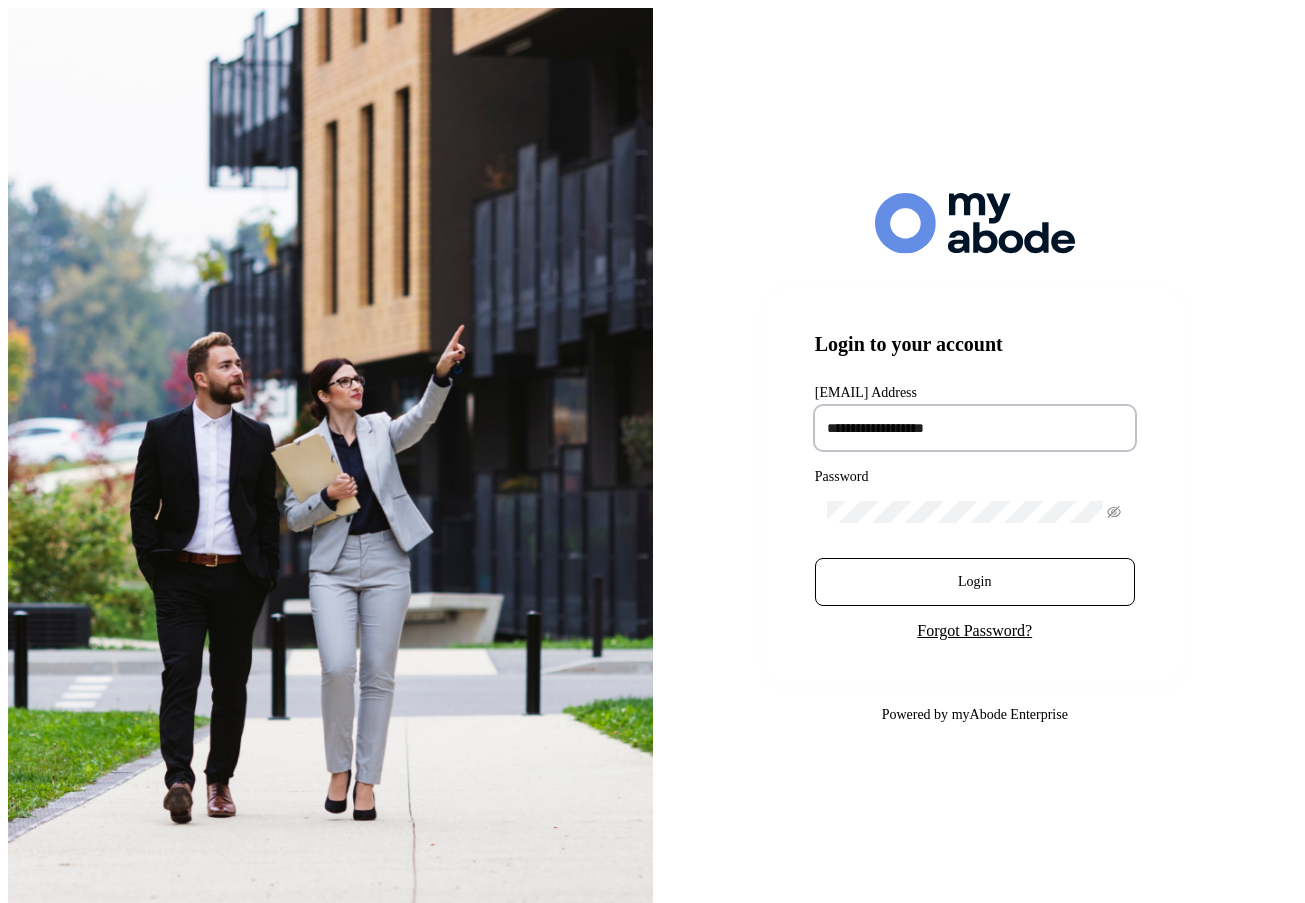 click at bounding box center (975, 428) 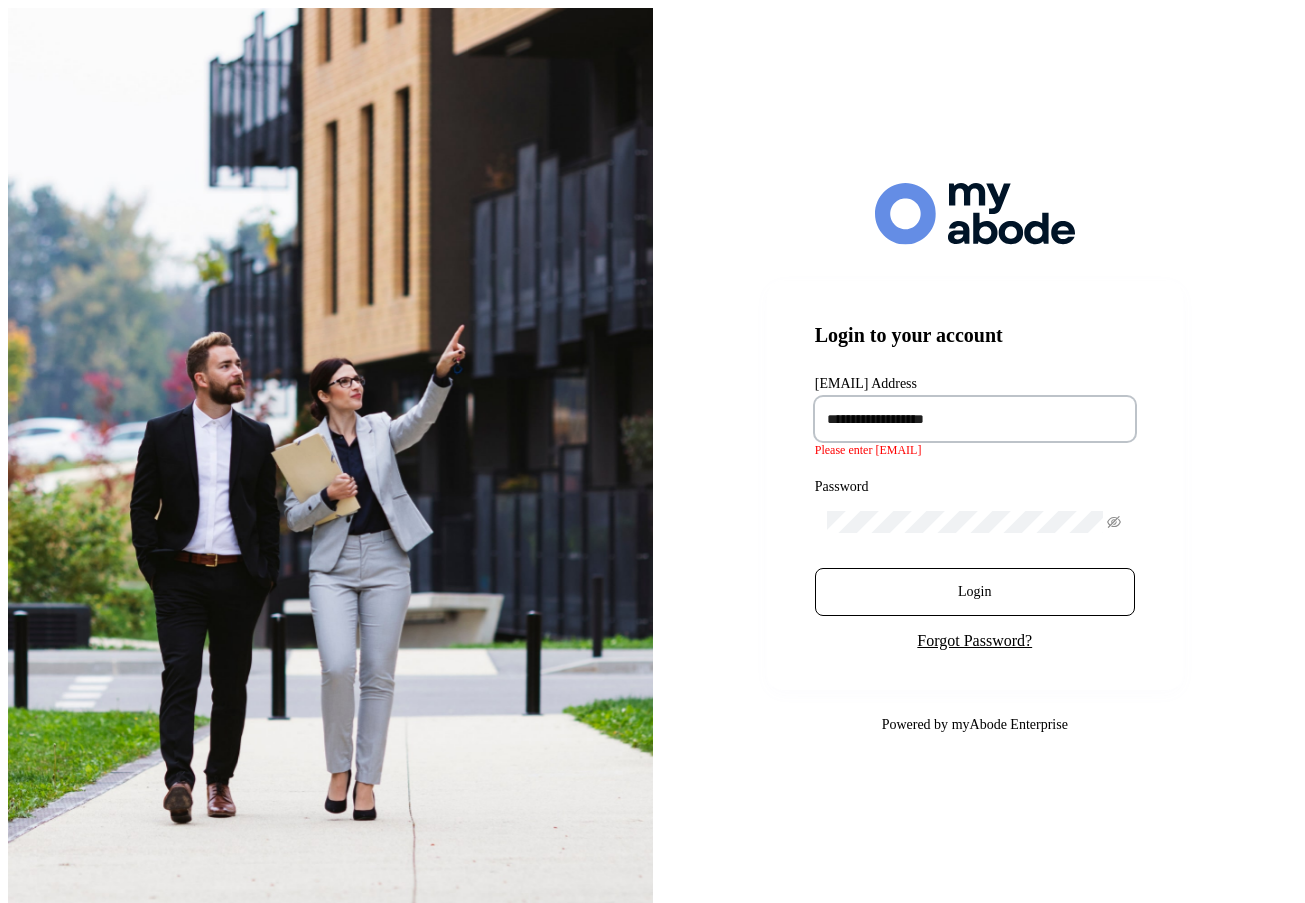 type on "**********" 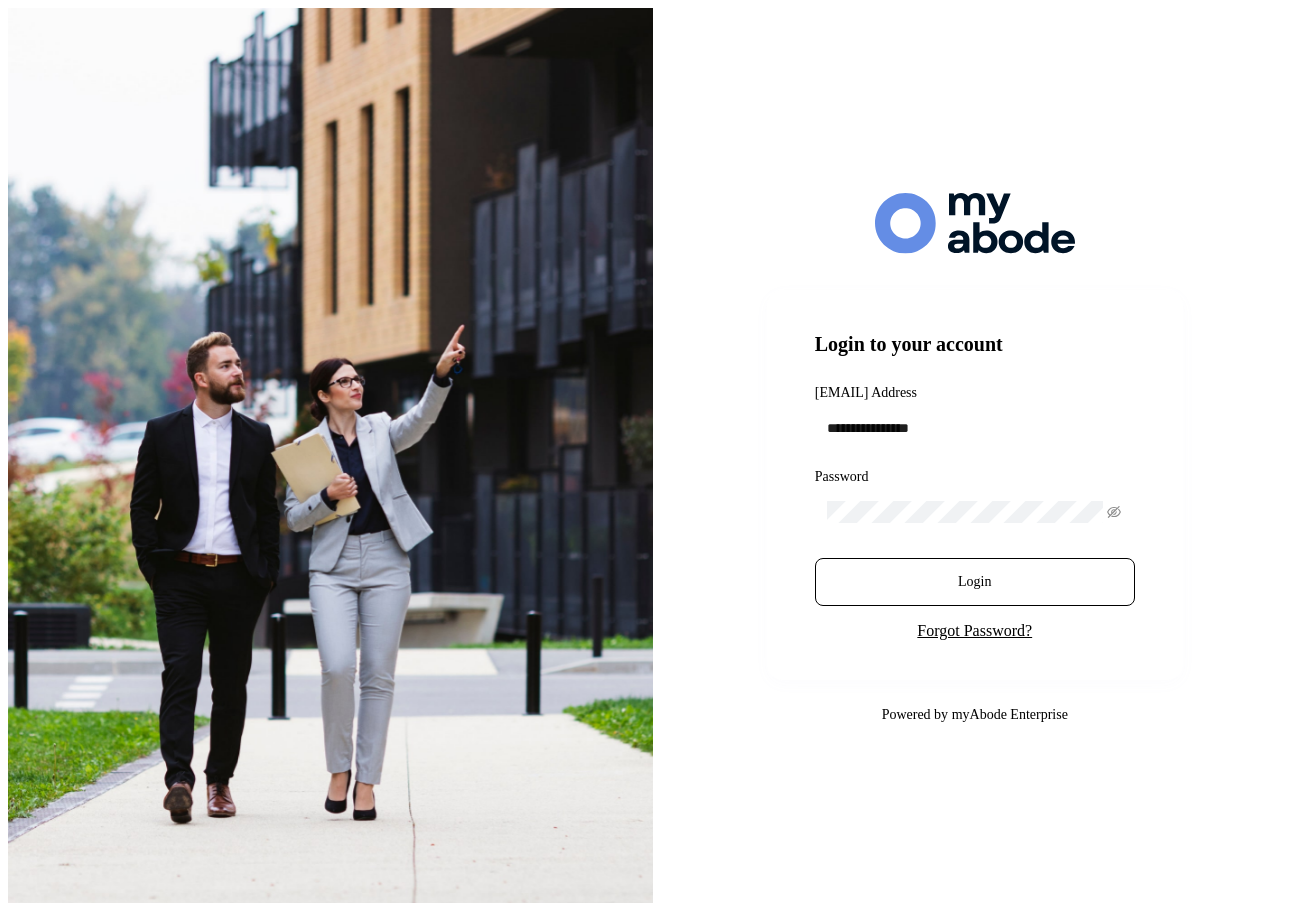 click on "Login" at bounding box center [974, 582] 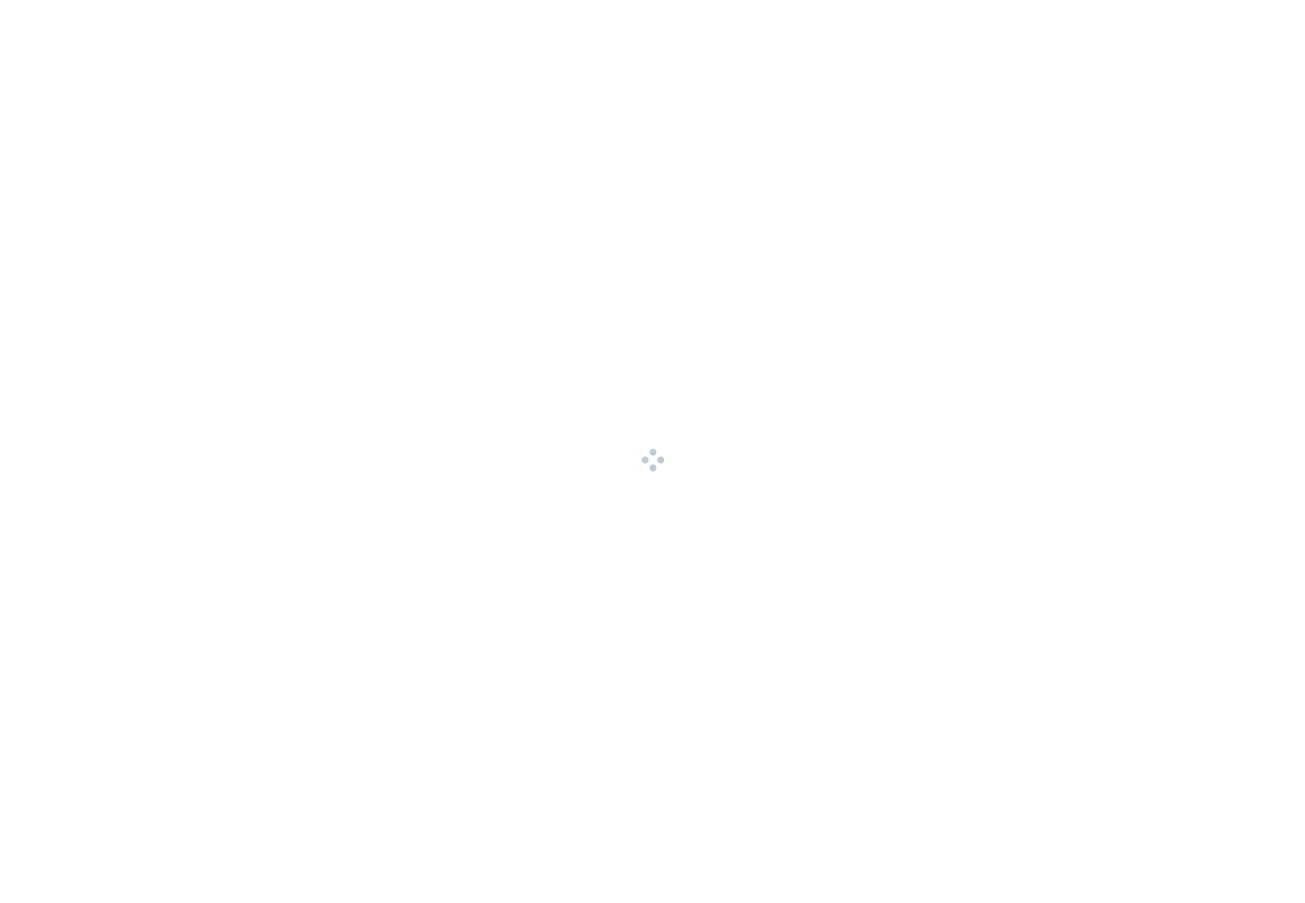 scroll, scrollTop: 0, scrollLeft: 0, axis: both 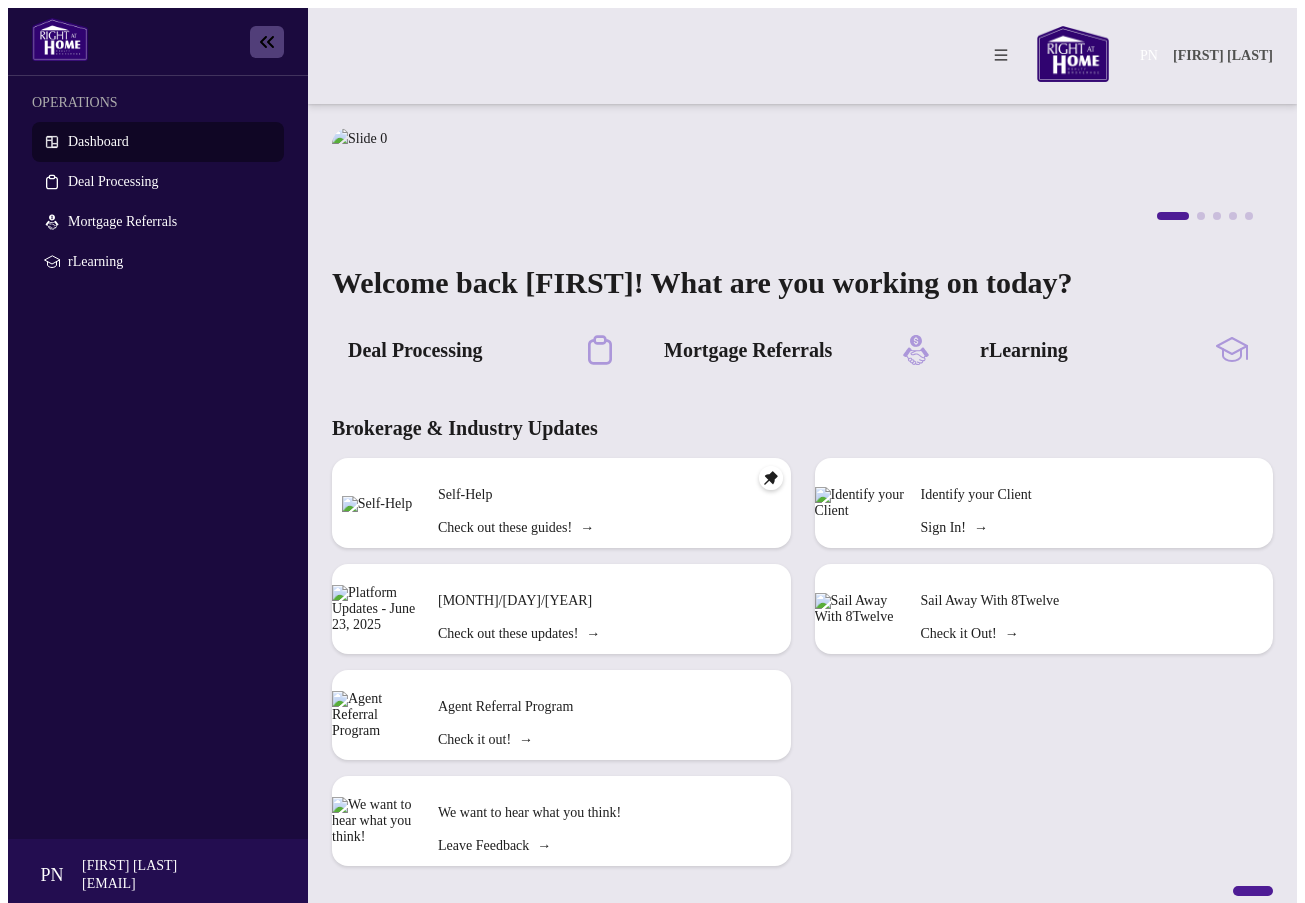 click on "Deal Processing" at bounding box center (113, 181) 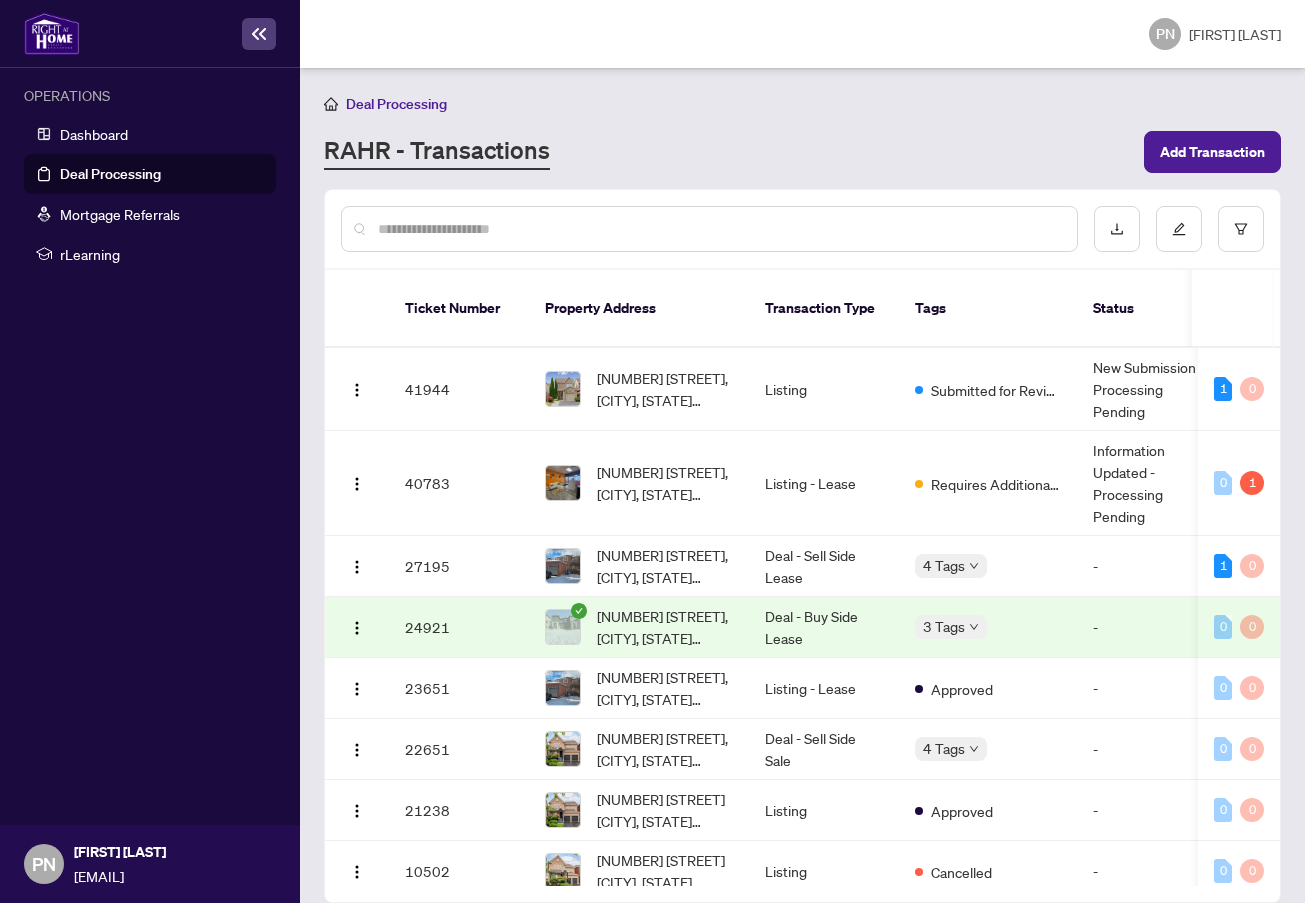 click on "Add Transaction" at bounding box center [1212, 152] 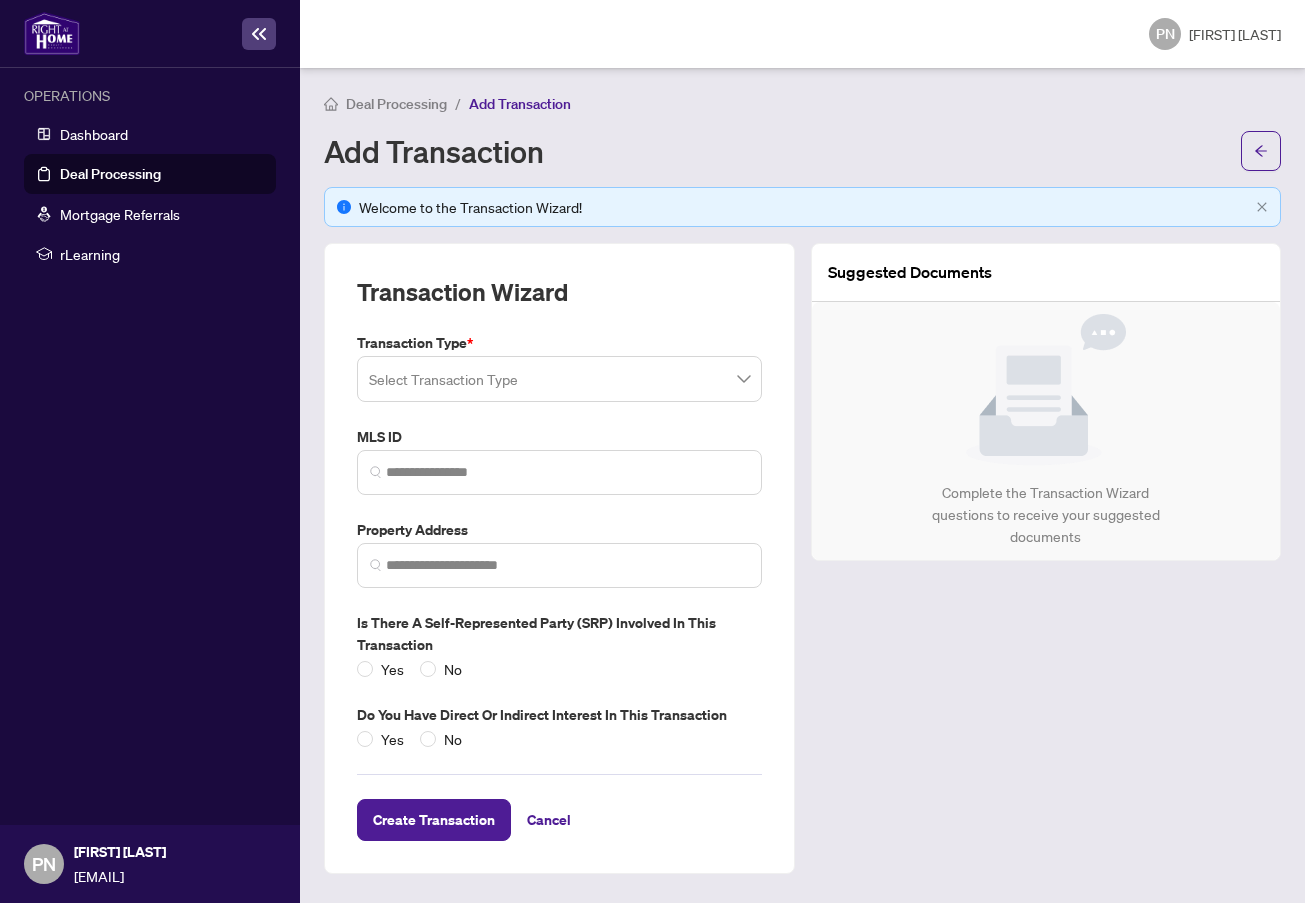 click at bounding box center [559, 379] 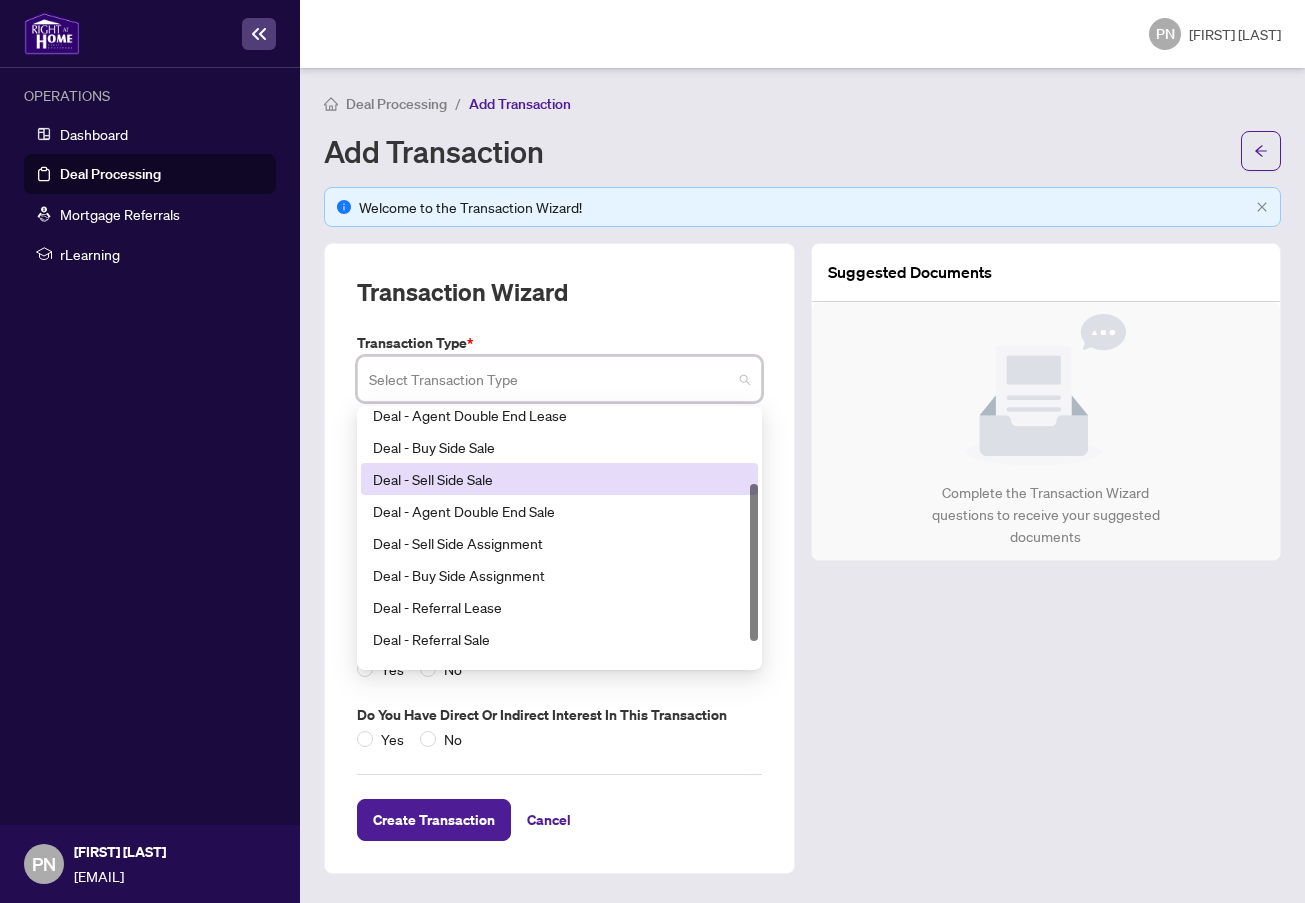 scroll, scrollTop: 160, scrollLeft: 0, axis: vertical 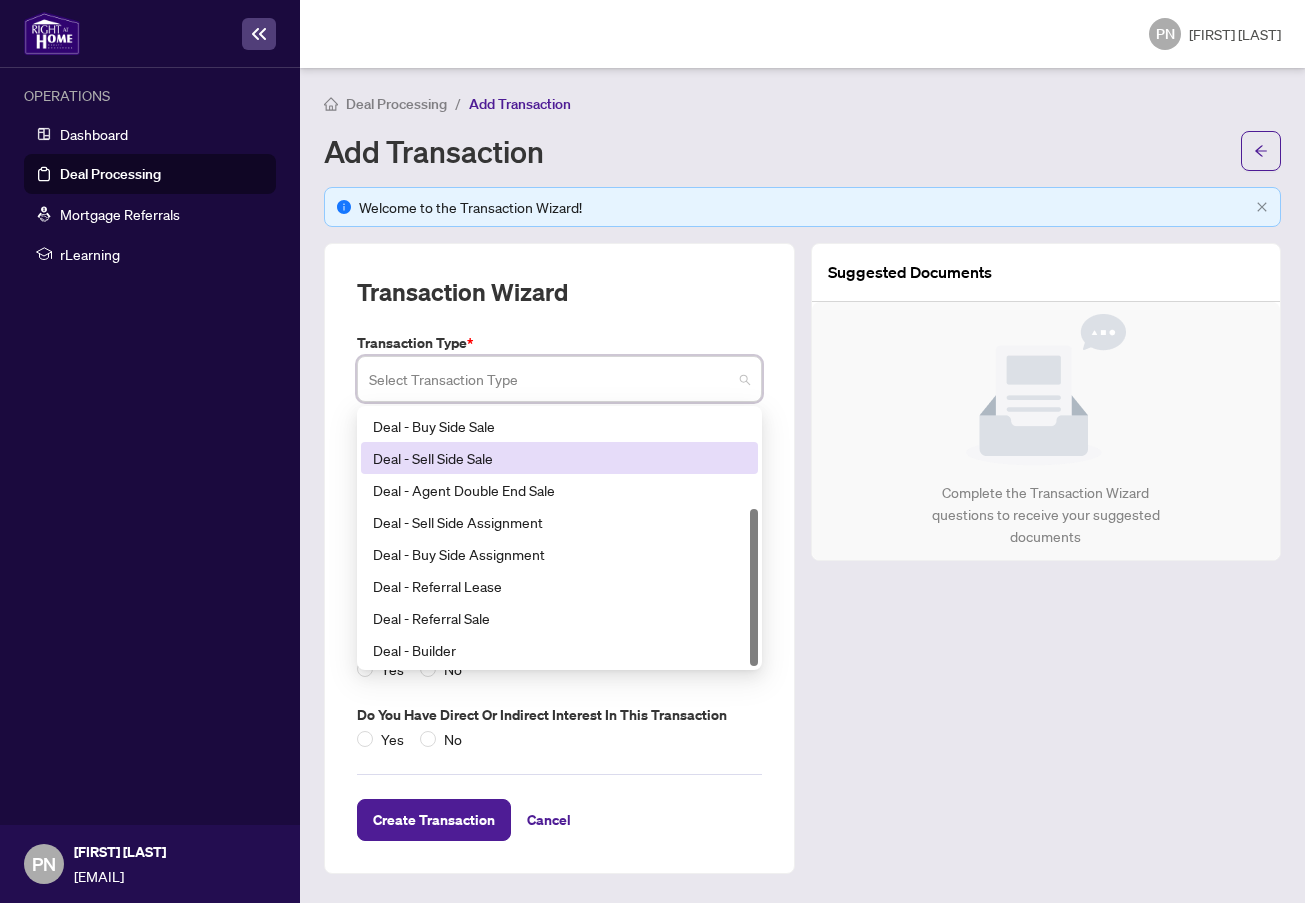 drag, startPoint x: 755, startPoint y: 525, endPoint x: 753, endPoint y: 689, distance: 164.01219 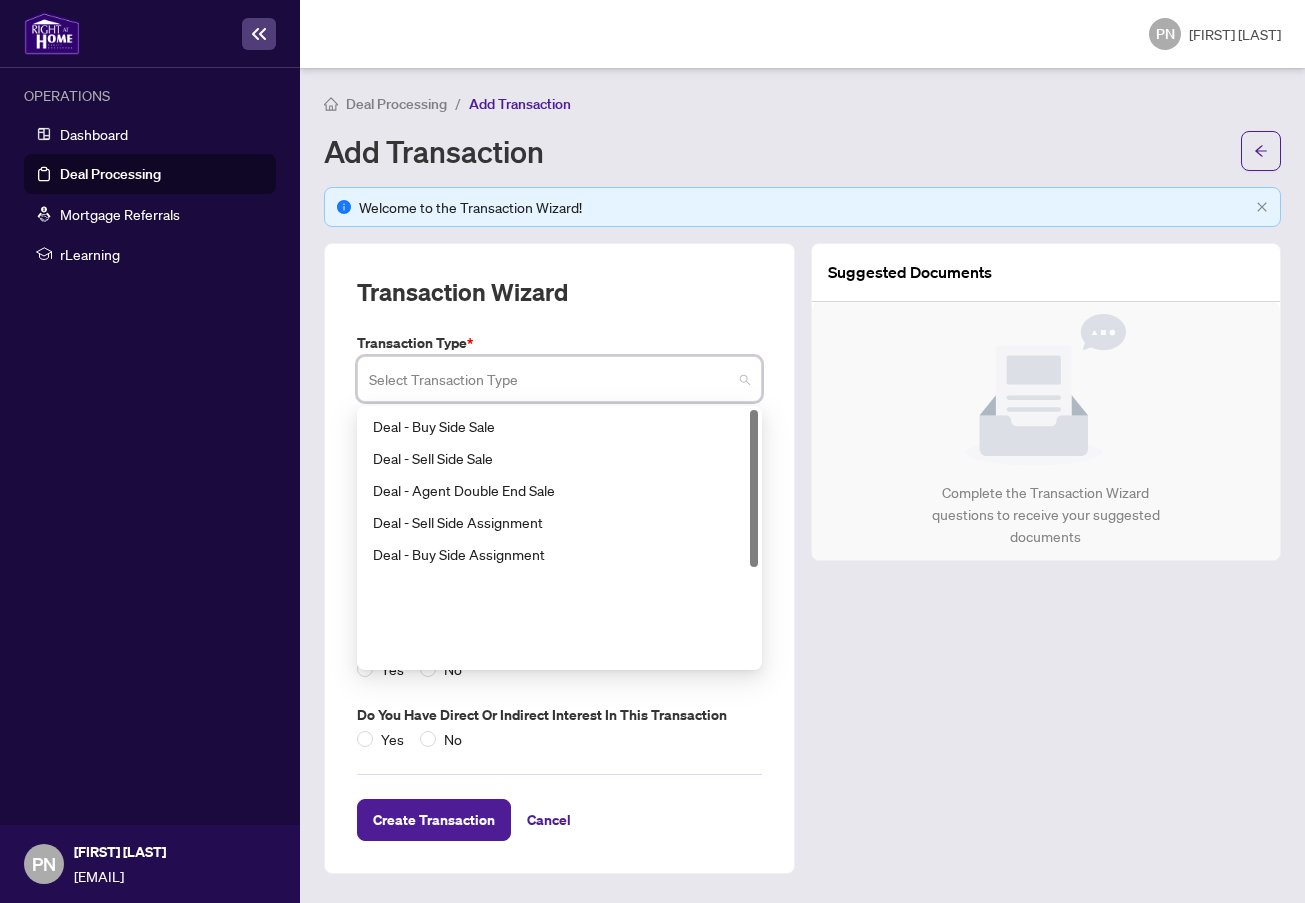 scroll, scrollTop: 0, scrollLeft: 0, axis: both 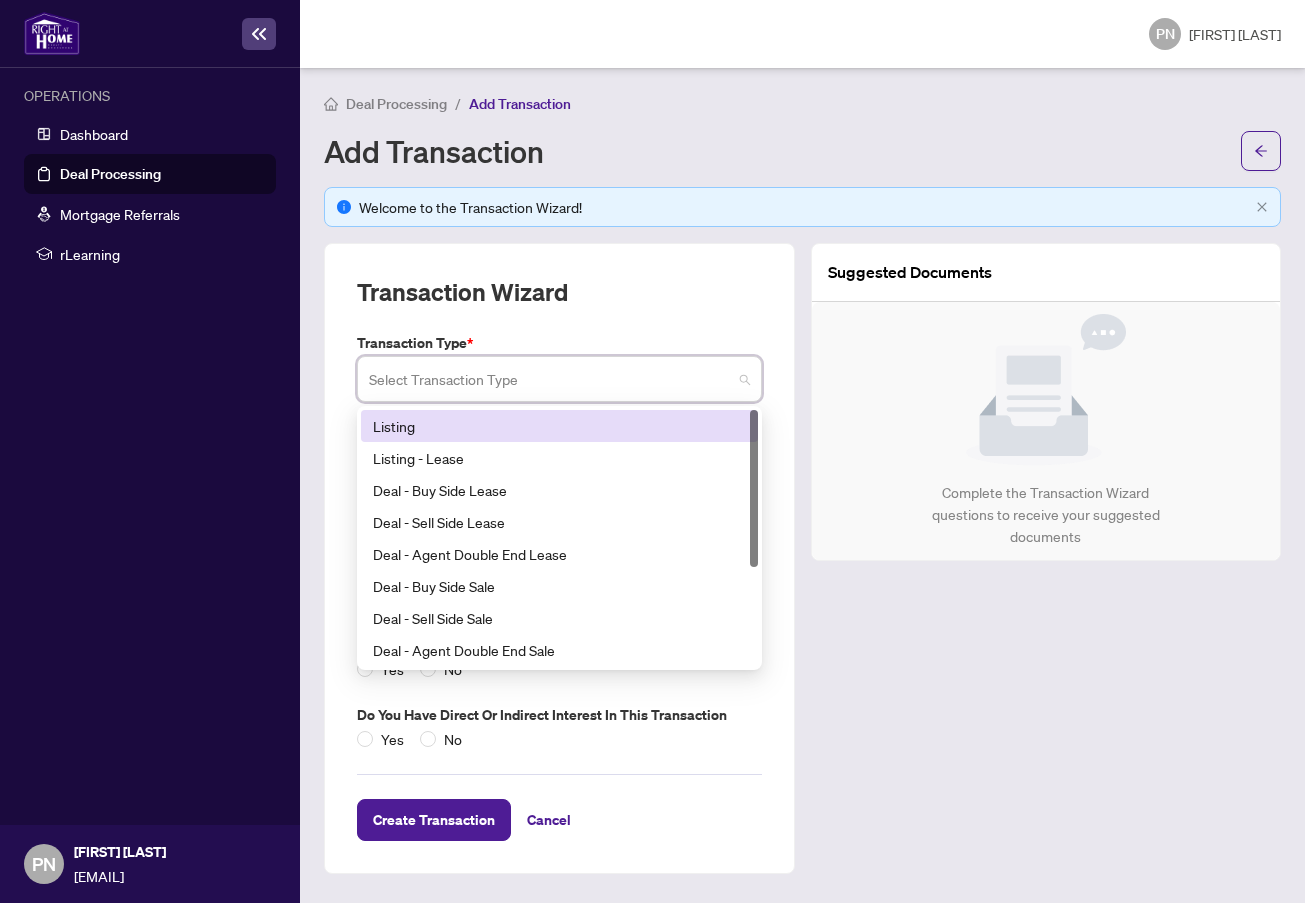 click on "Listing" at bounding box center (559, 426) 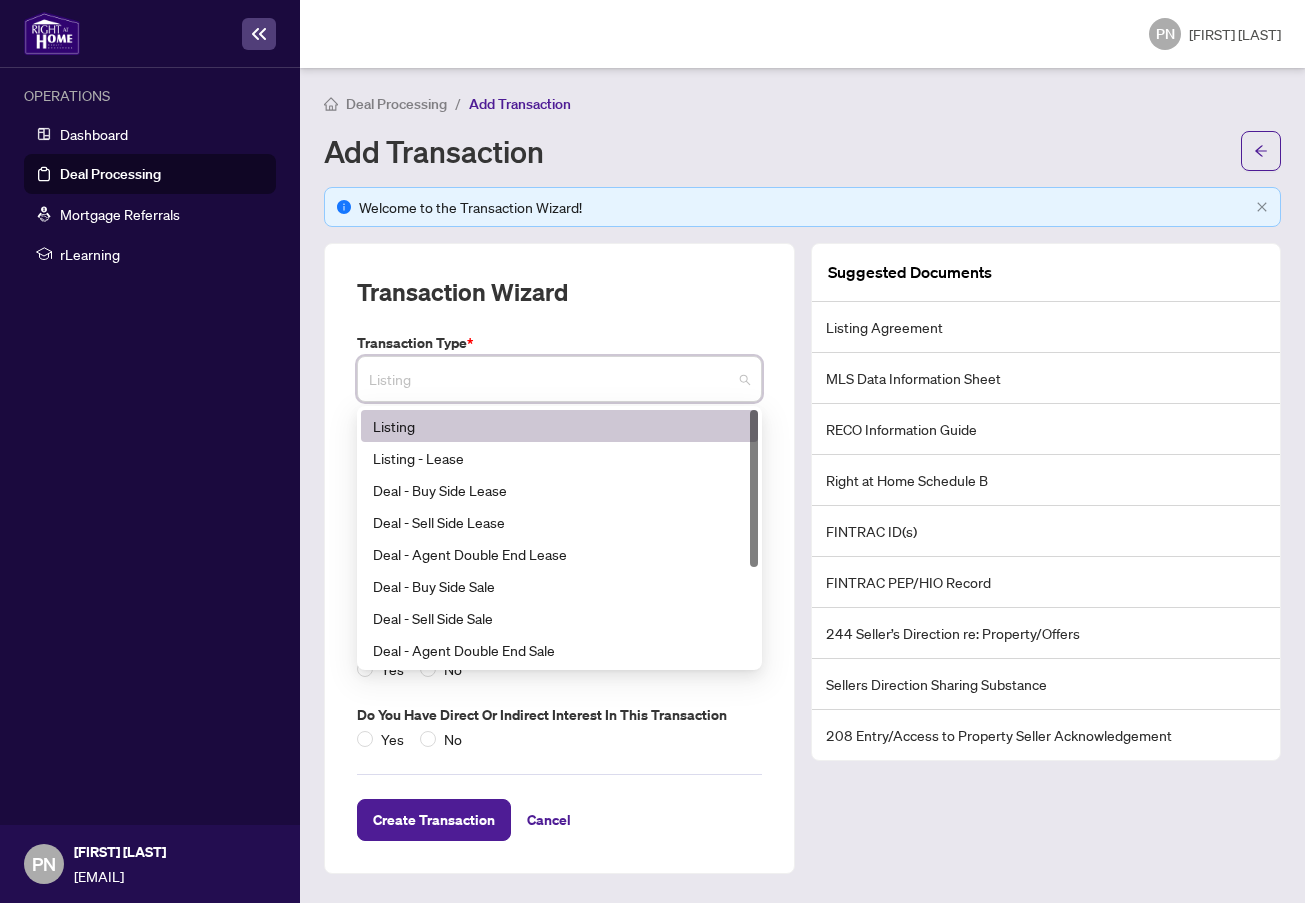 click on "Listing" at bounding box center [559, 379] 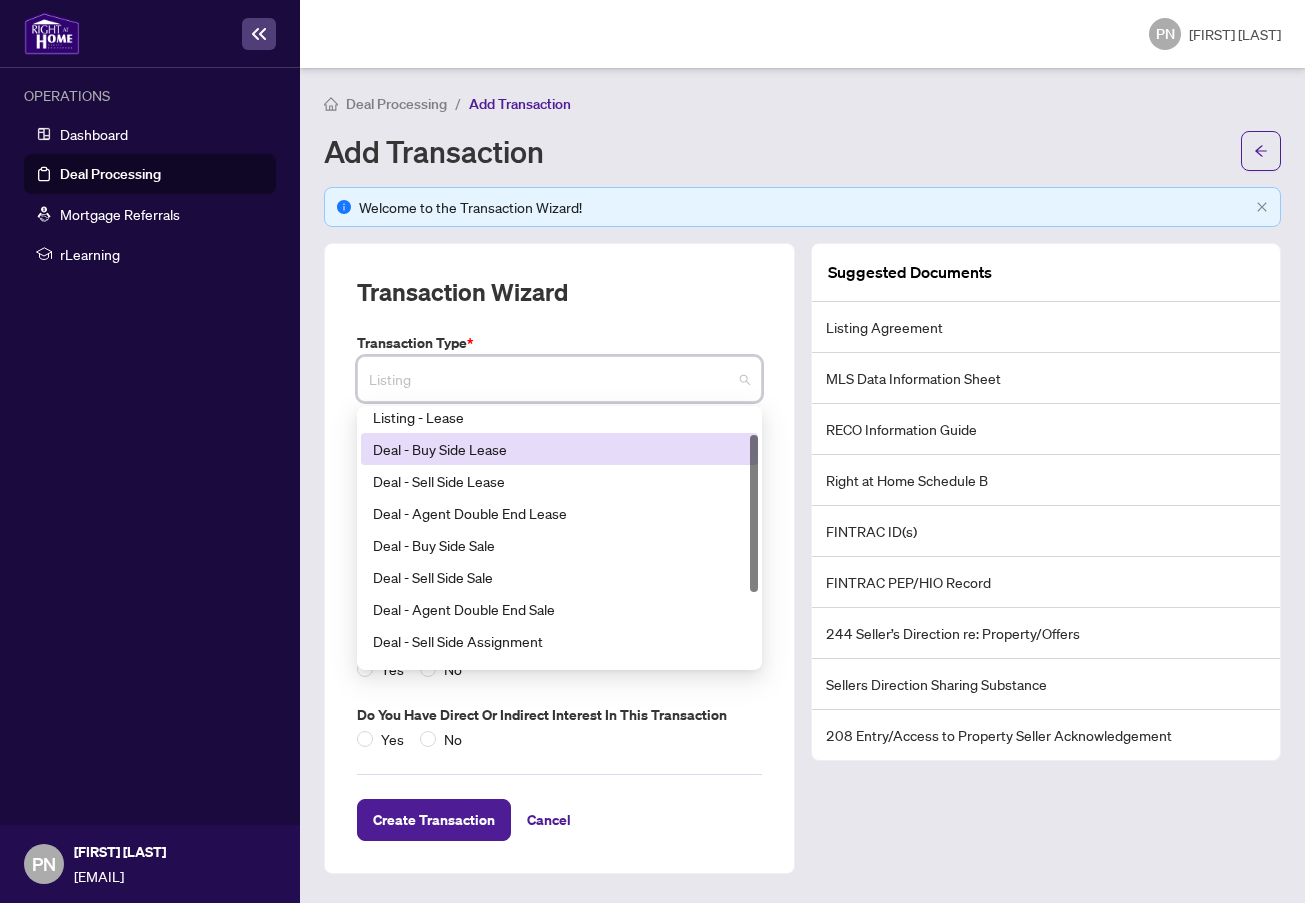 scroll, scrollTop: 160, scrollLeft: 0, axis: vertical 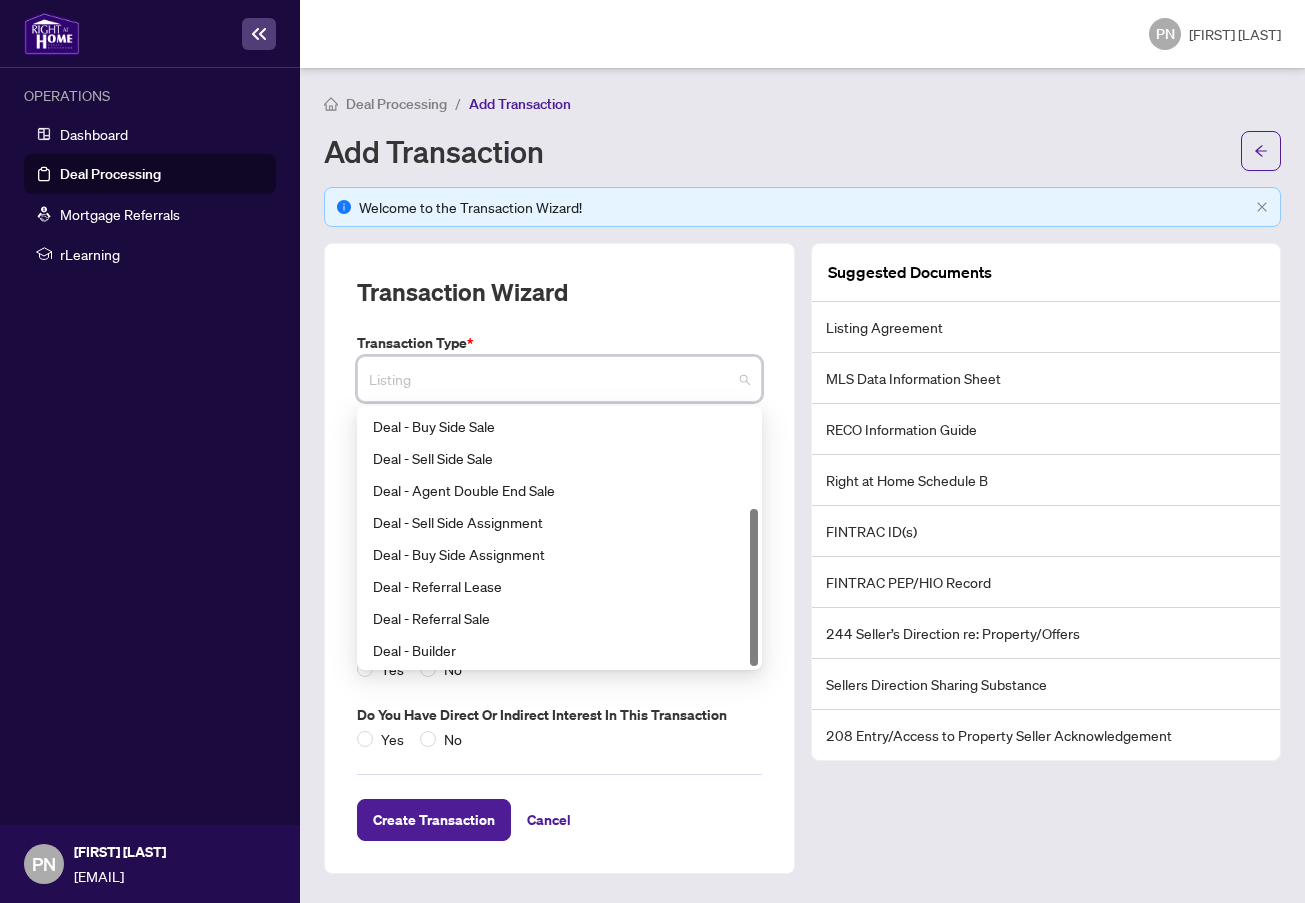 drag, startPoint x: 752, startPoint y: 502, endPoint x: 774, endPoint y: 692, distance: 191.26944 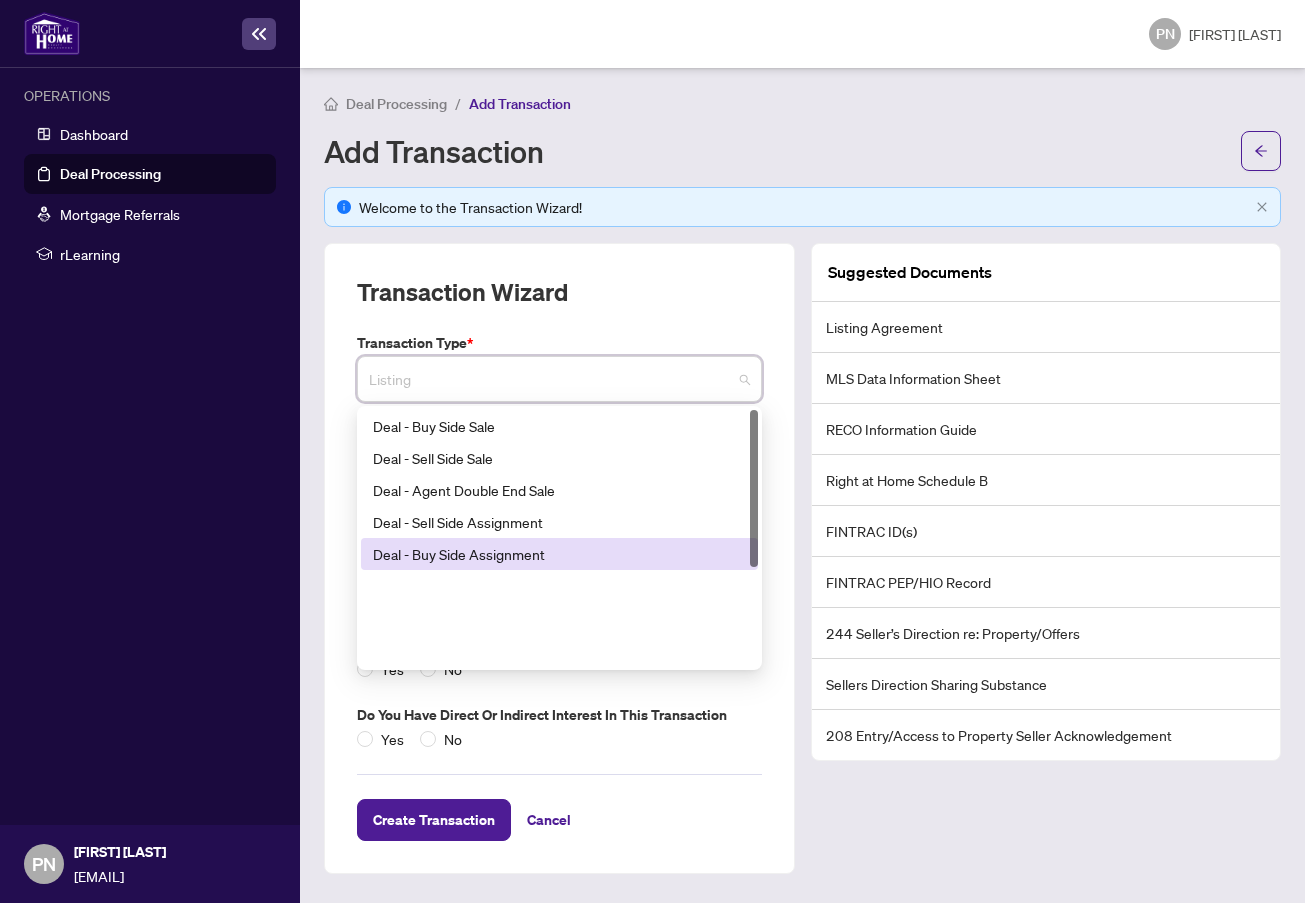 scroll, scrollTop: 0, scrollLeft: 0, axis: both 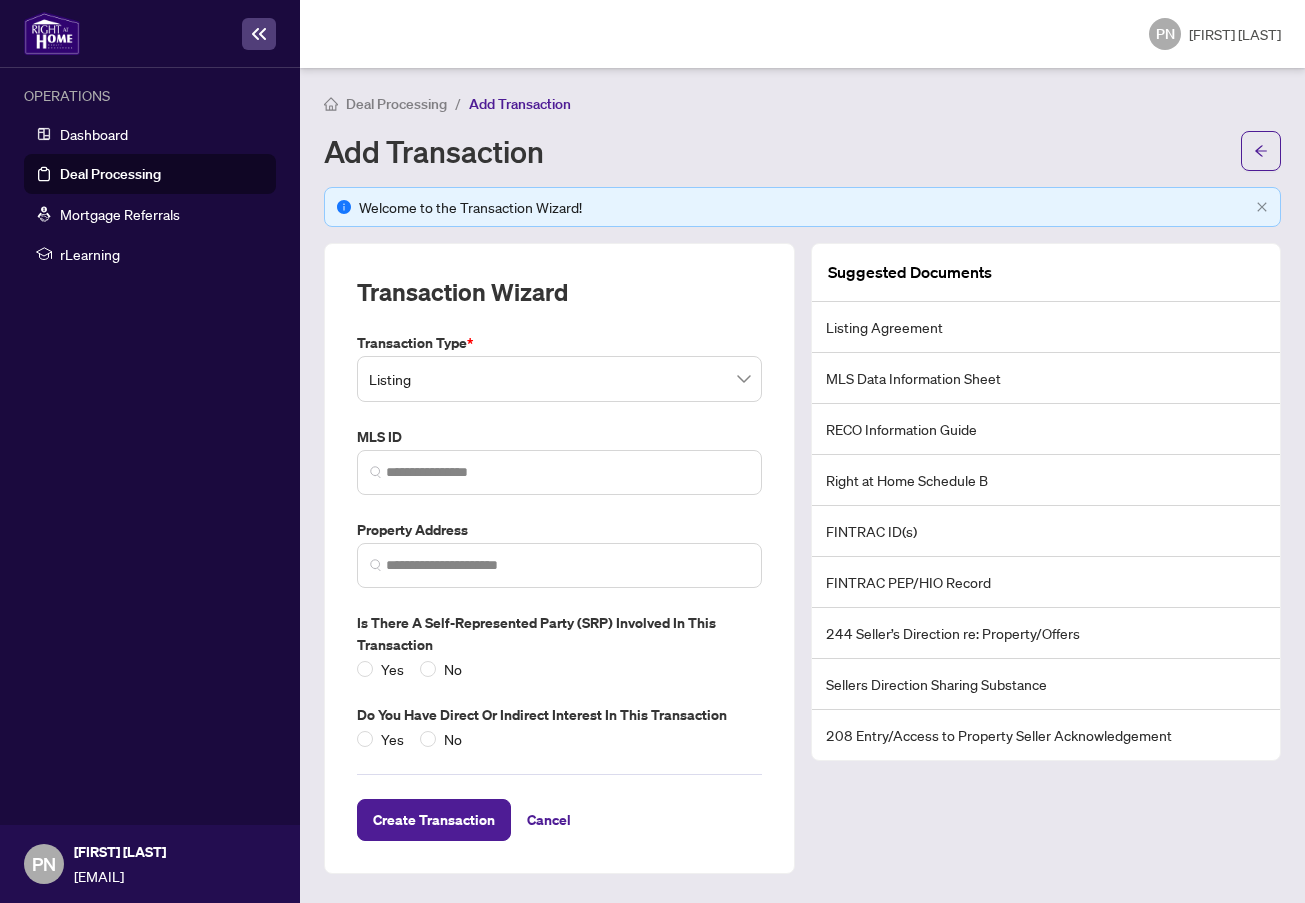 click on "Transaction Wizard" at bounding box center [559, 304] 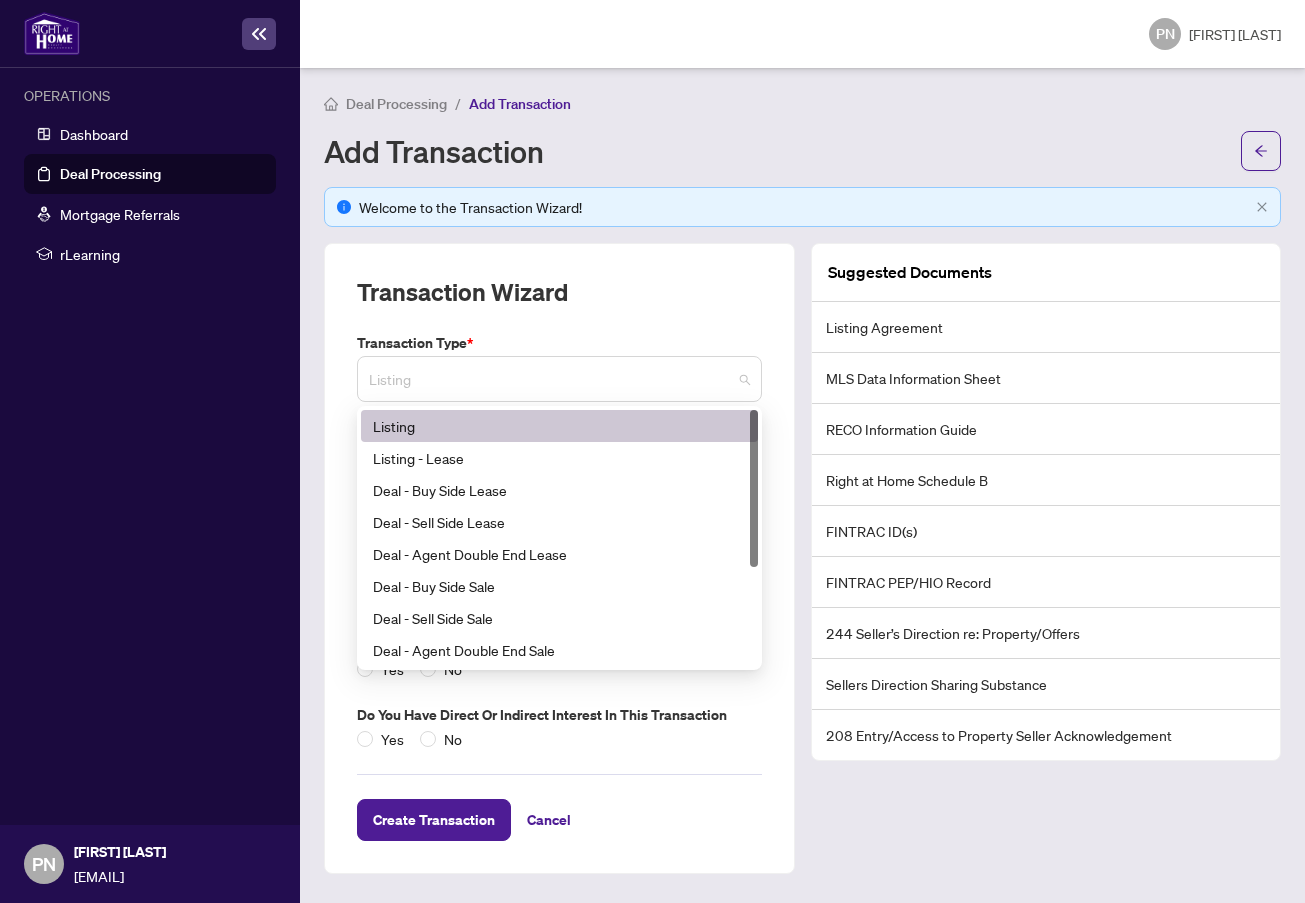 click on "Listing" at bounding box center (559, 379) 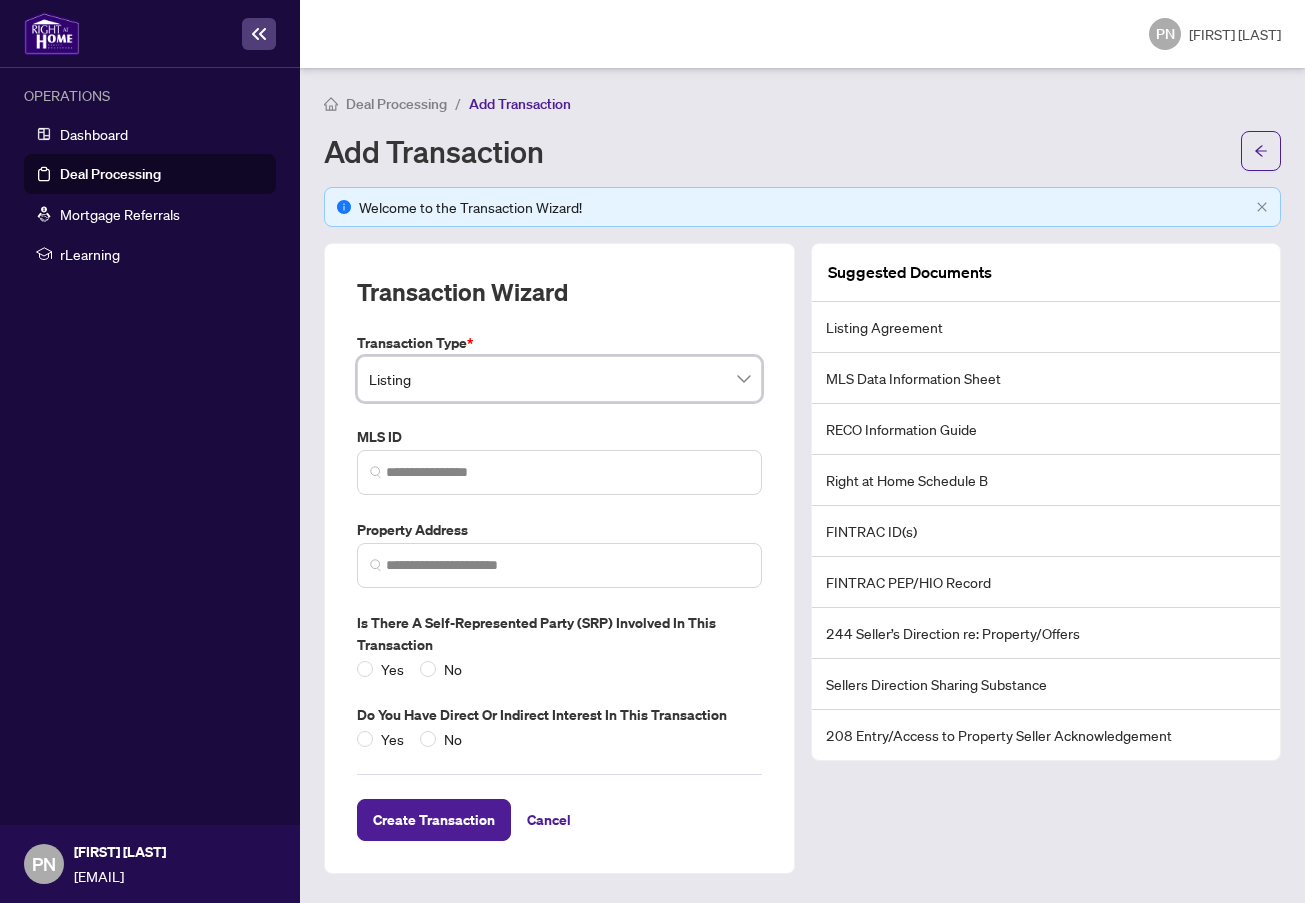click on "Listing" at bounding box center (559, 379) 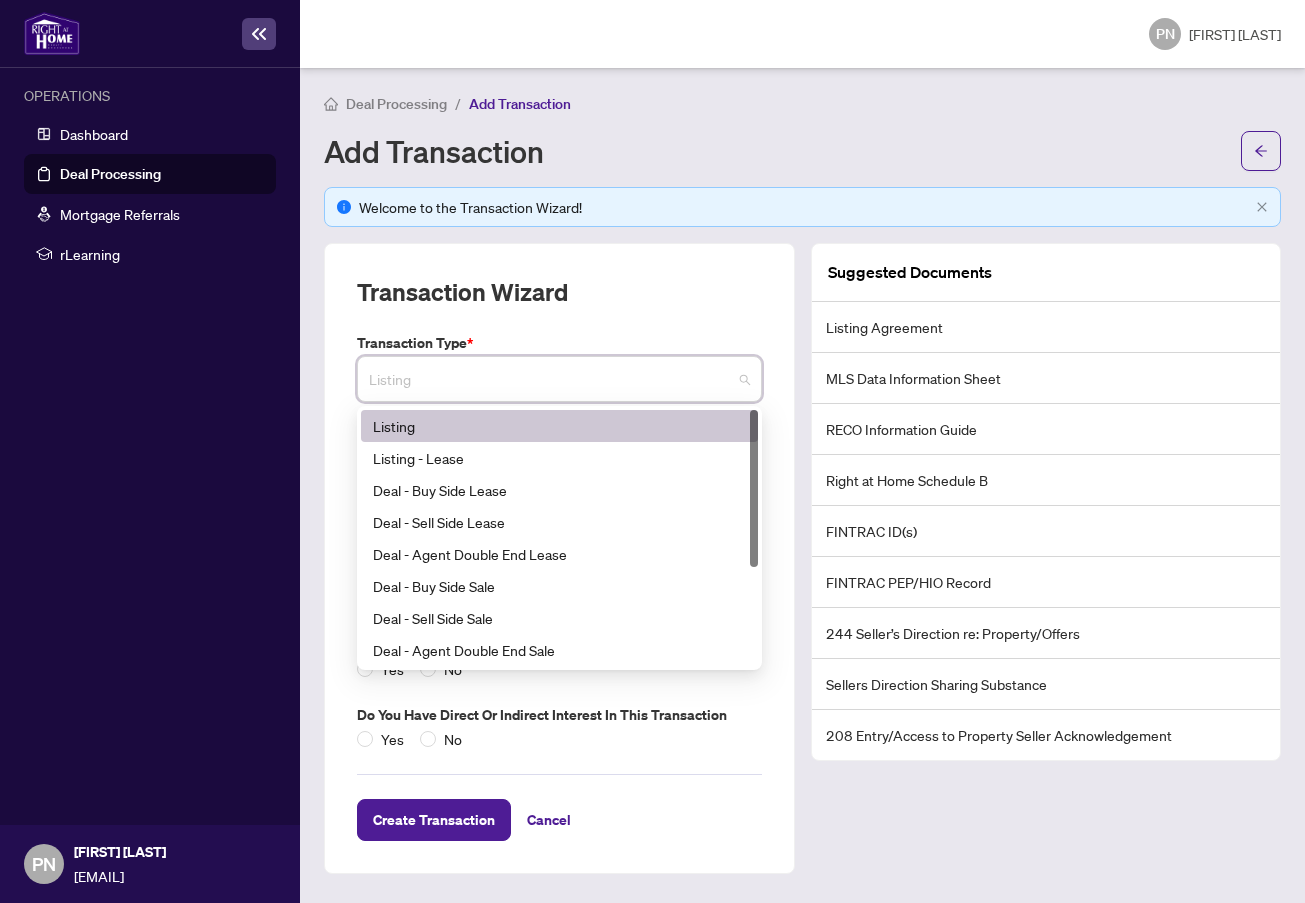 click on "Listing" at bounding box center (559, 379) 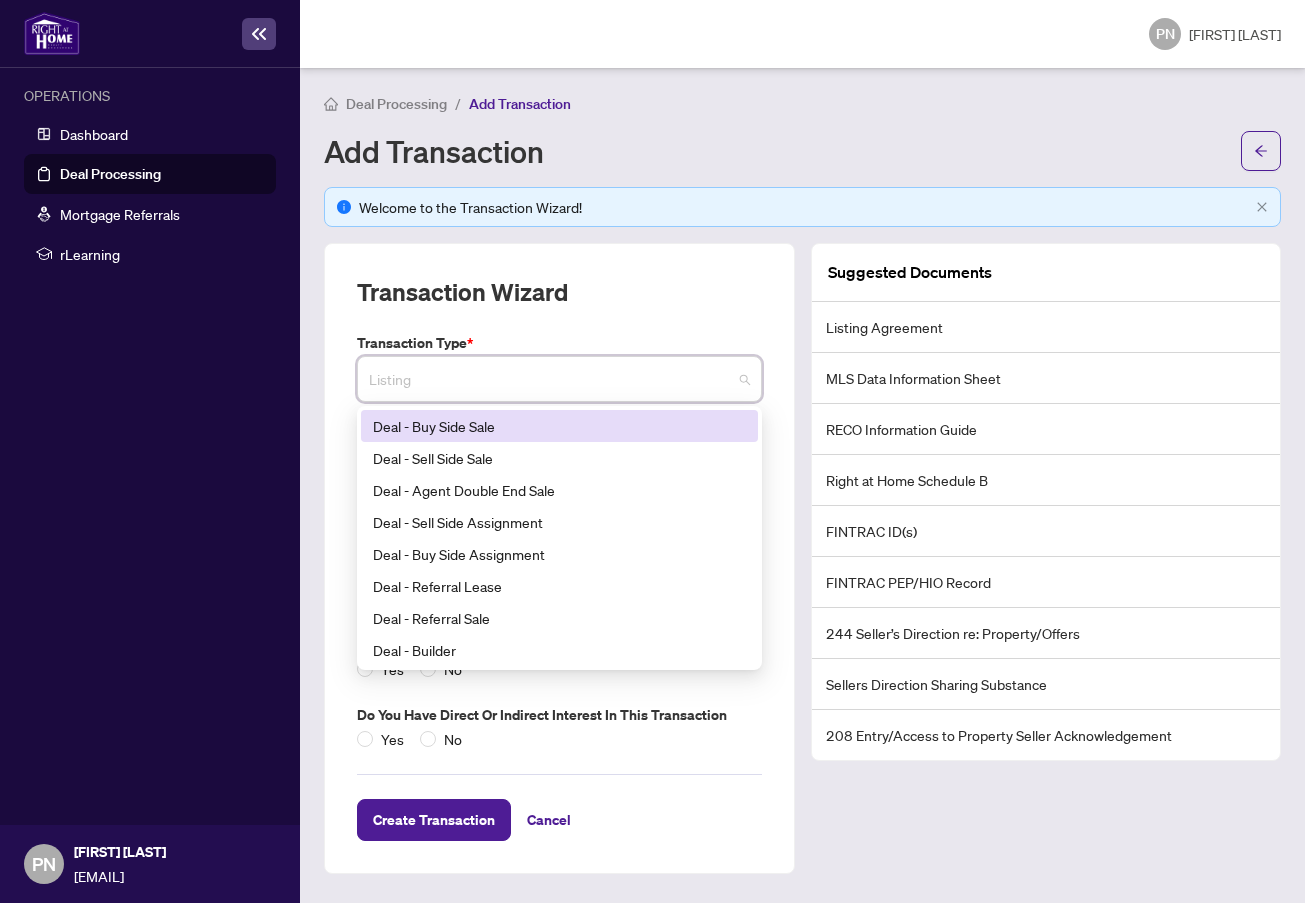 scroll, scrollTop: 0, scrollLeft: 0, axis: both 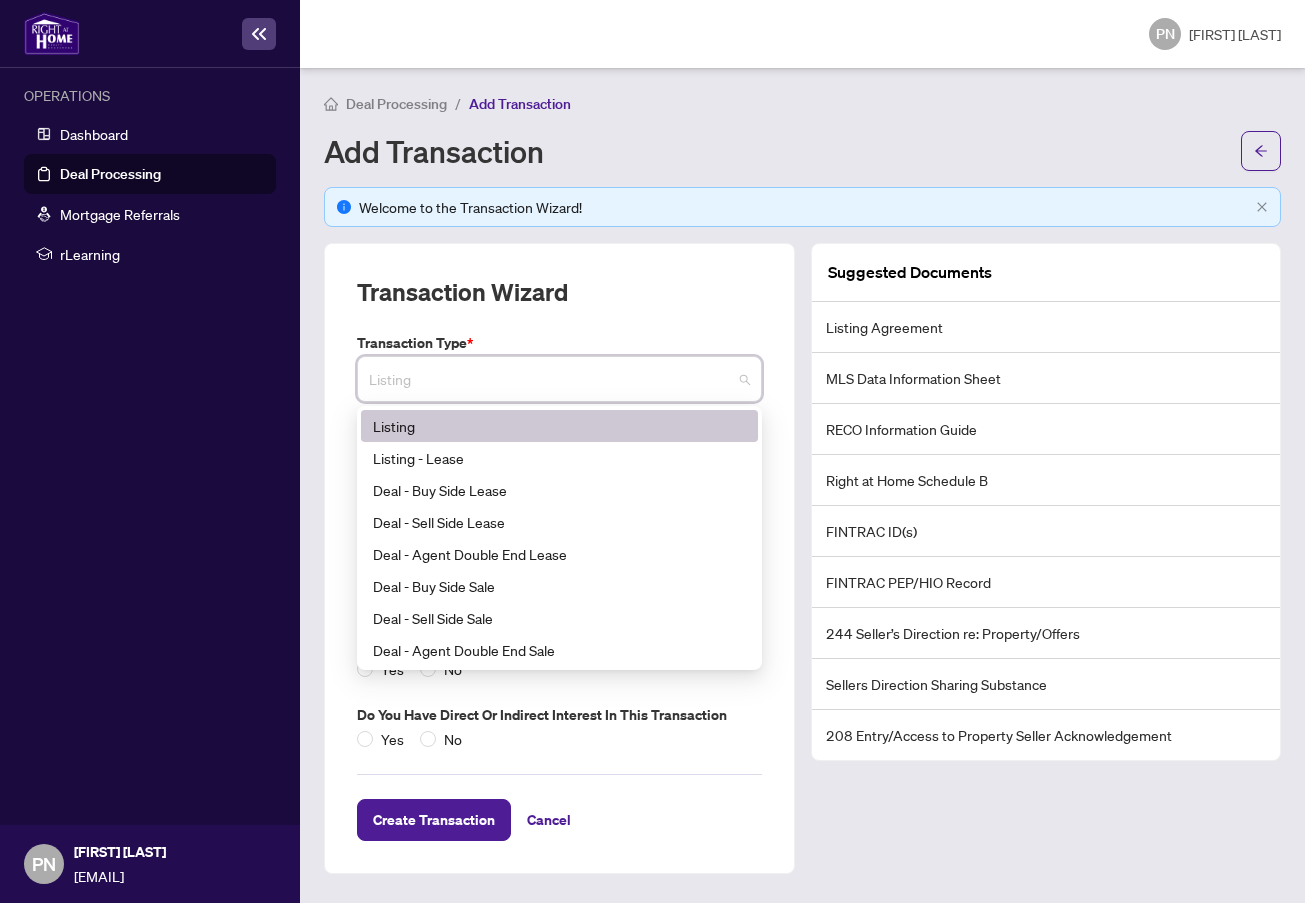 click on "Transaction Wizard" at bounding box center [559, 304] 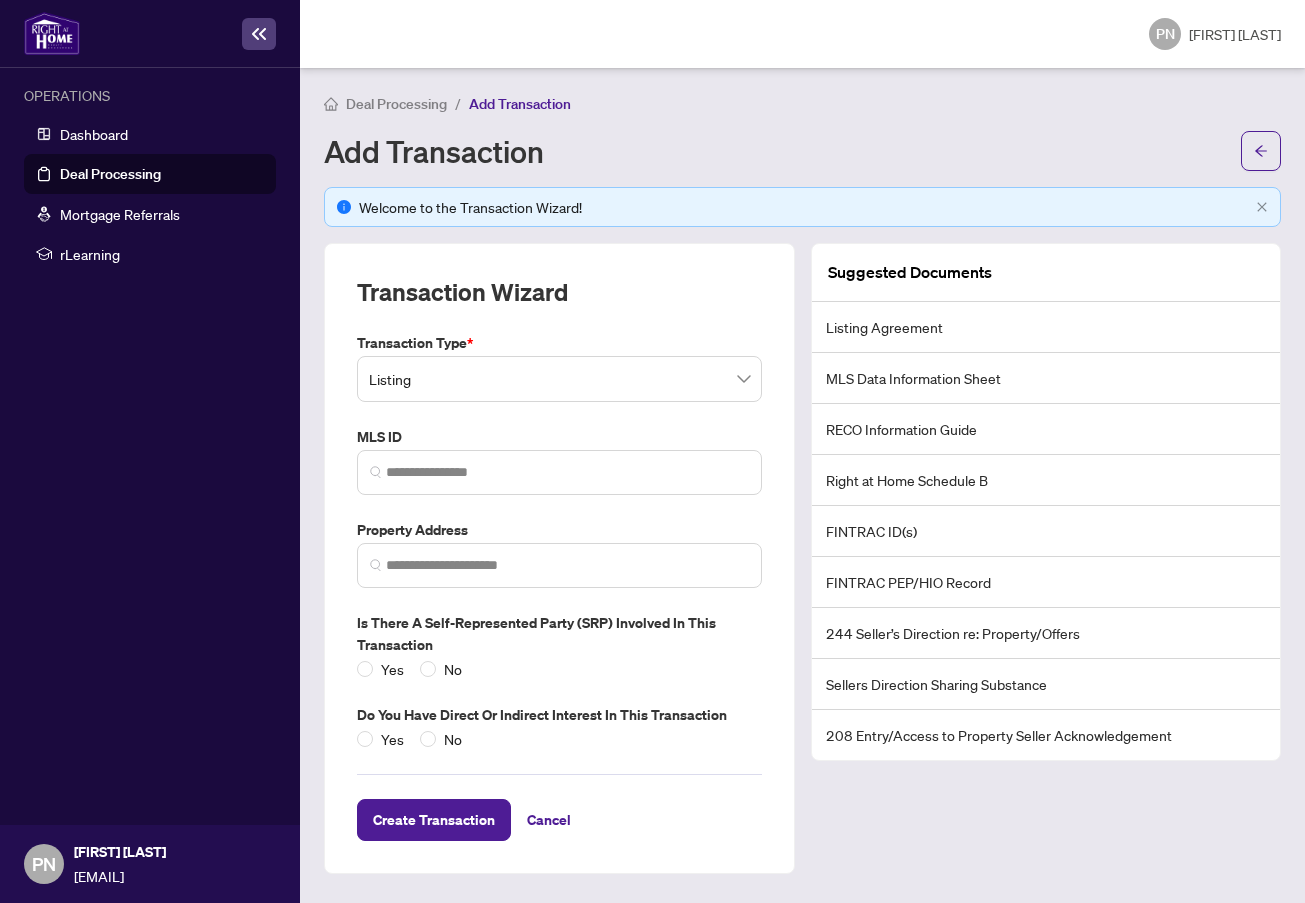 click on "Cancel" at bounding box center (549, 820) 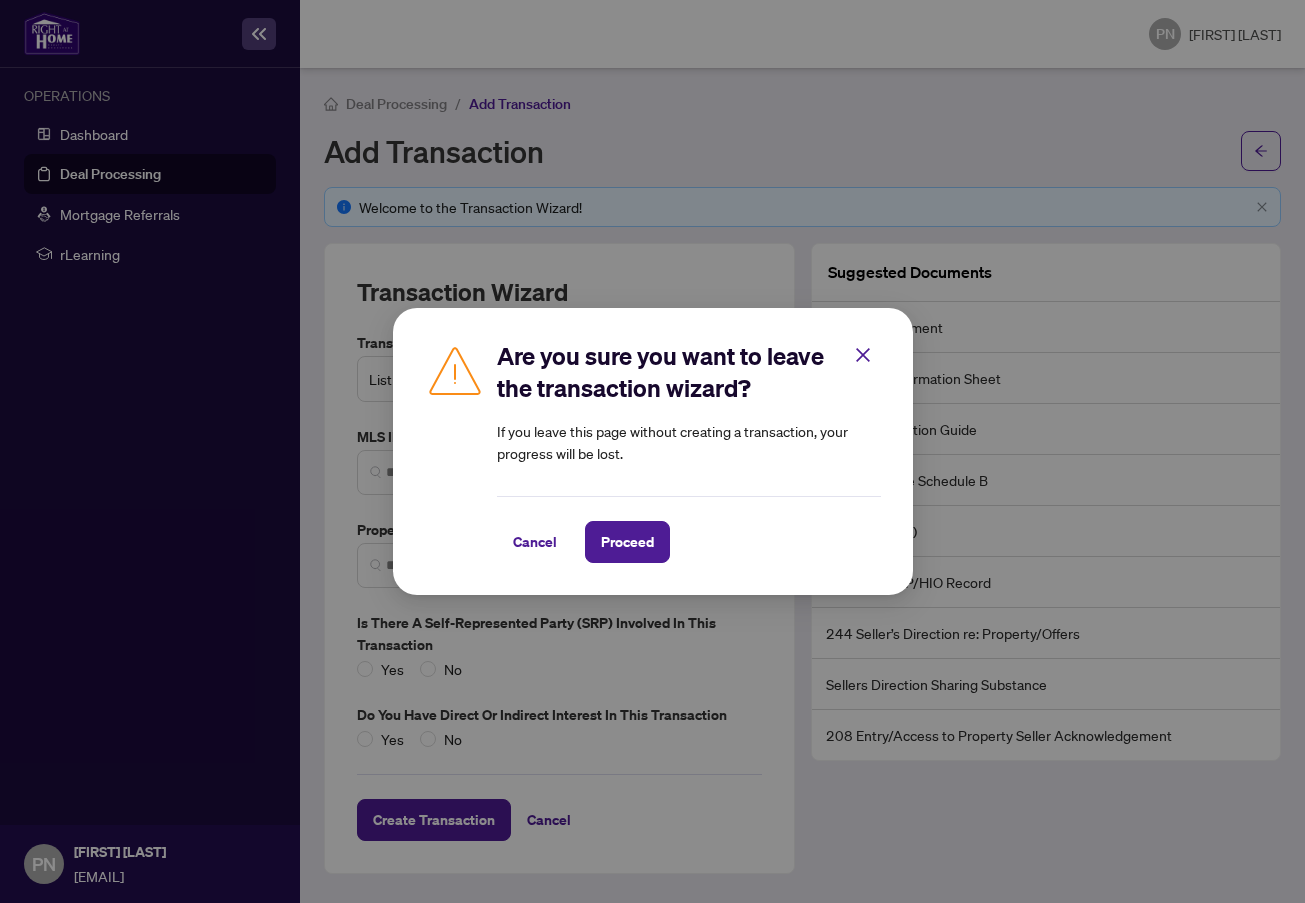 click on "Proceed" at bounding box center [627, 542] 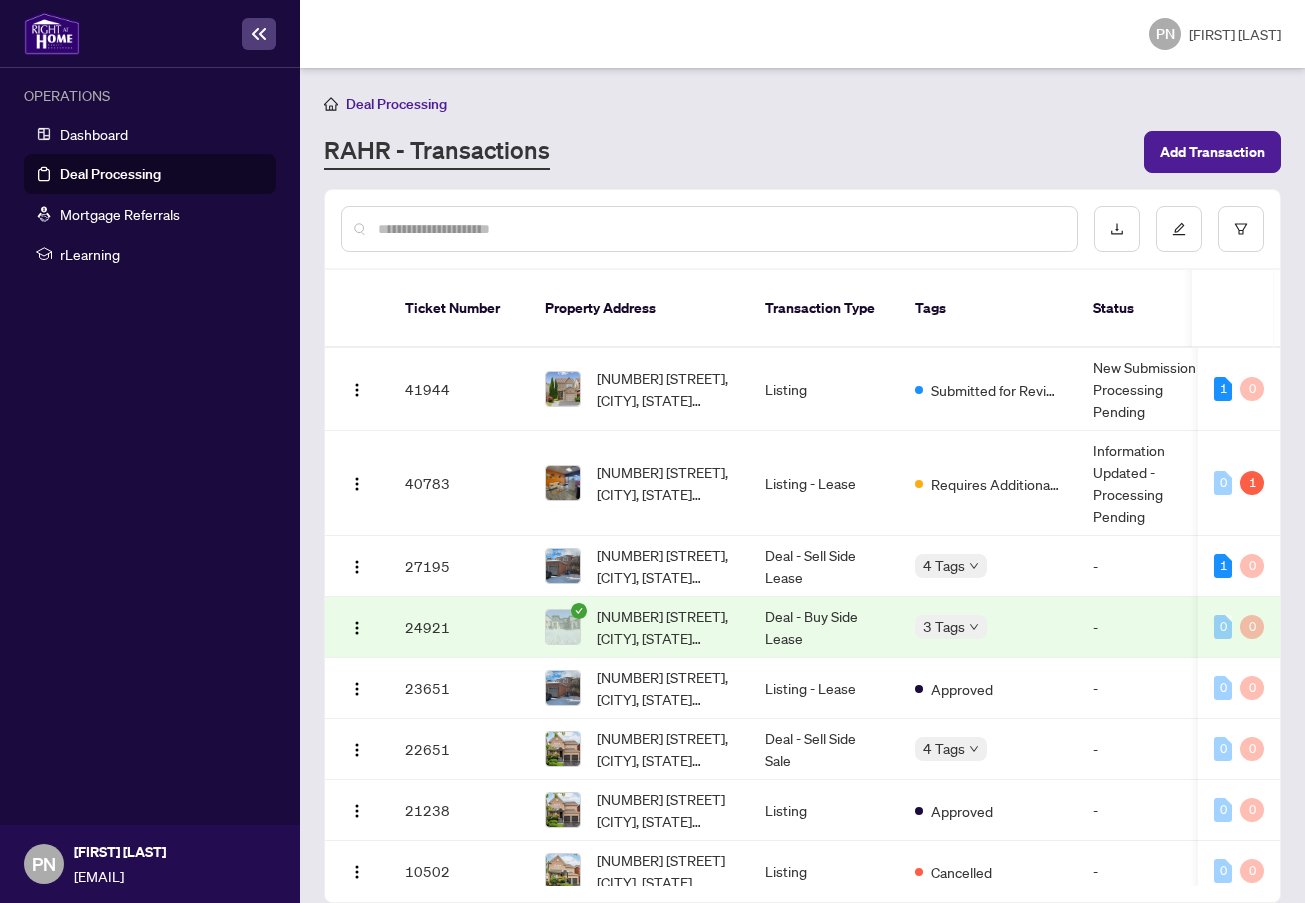 click on "Add Transaction" at bounding box center [1212, 152] 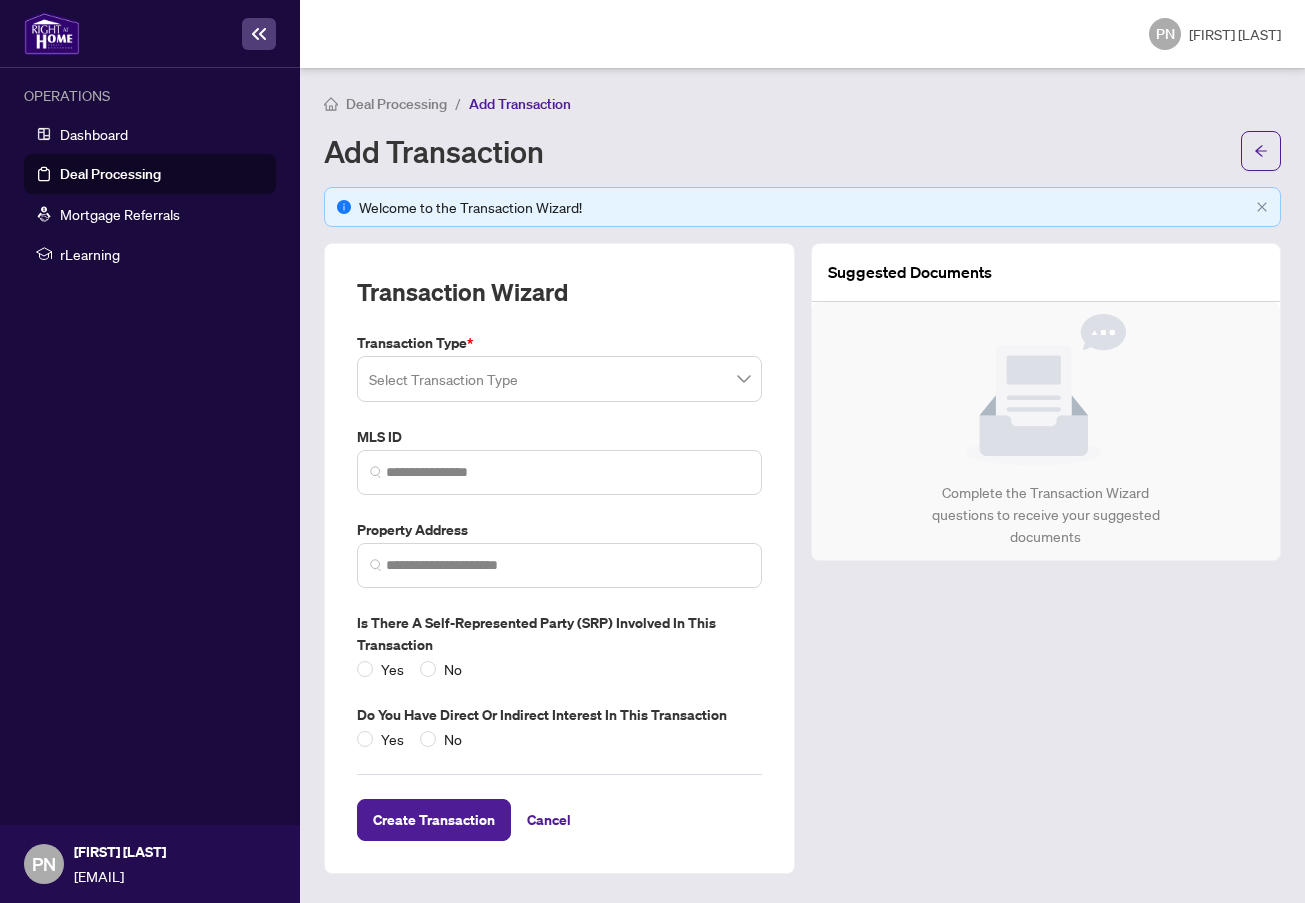 click at bounding box center [559, 379] 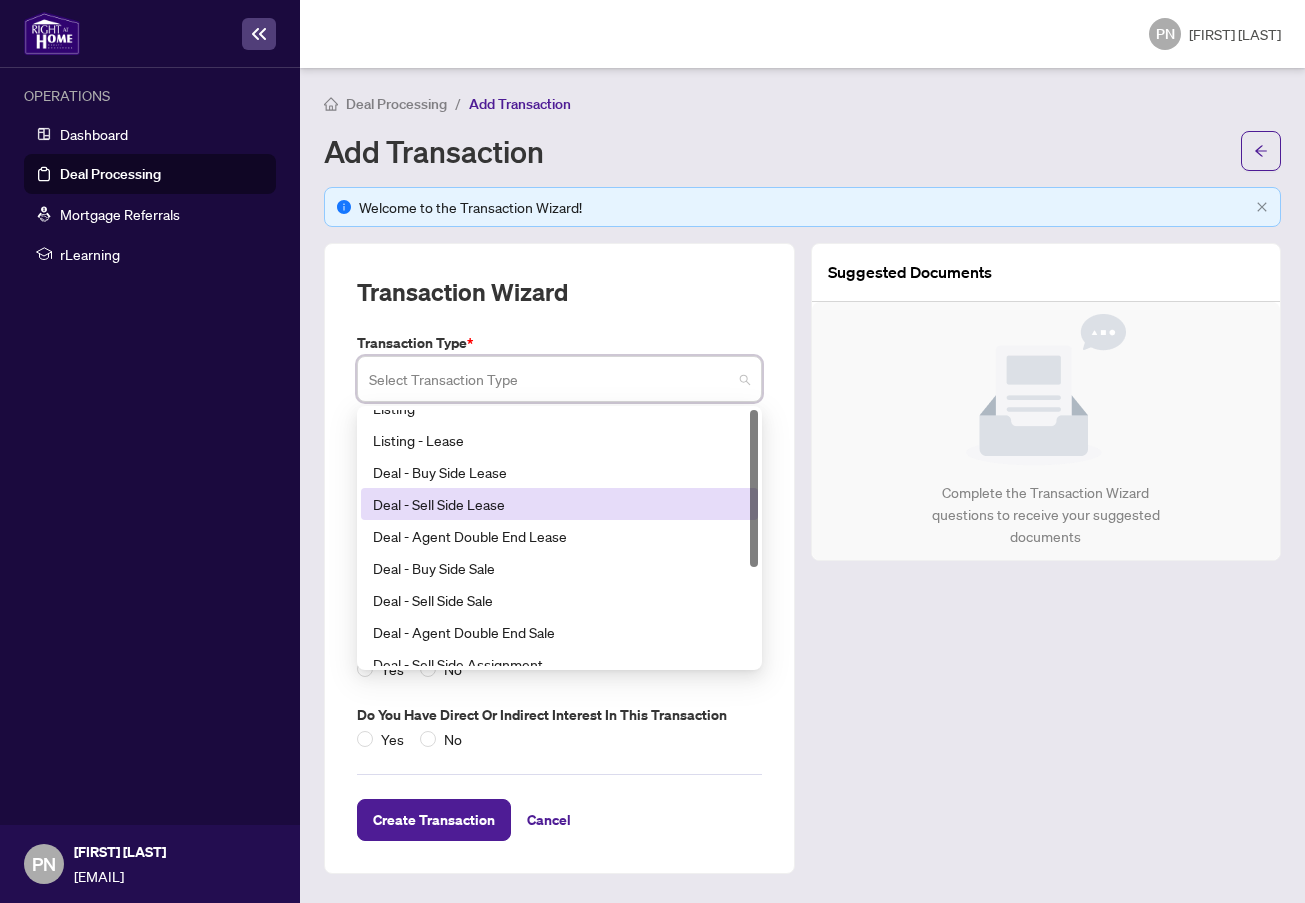 scroll, scrollTop: 0, scrollLeft: 0, axis: both 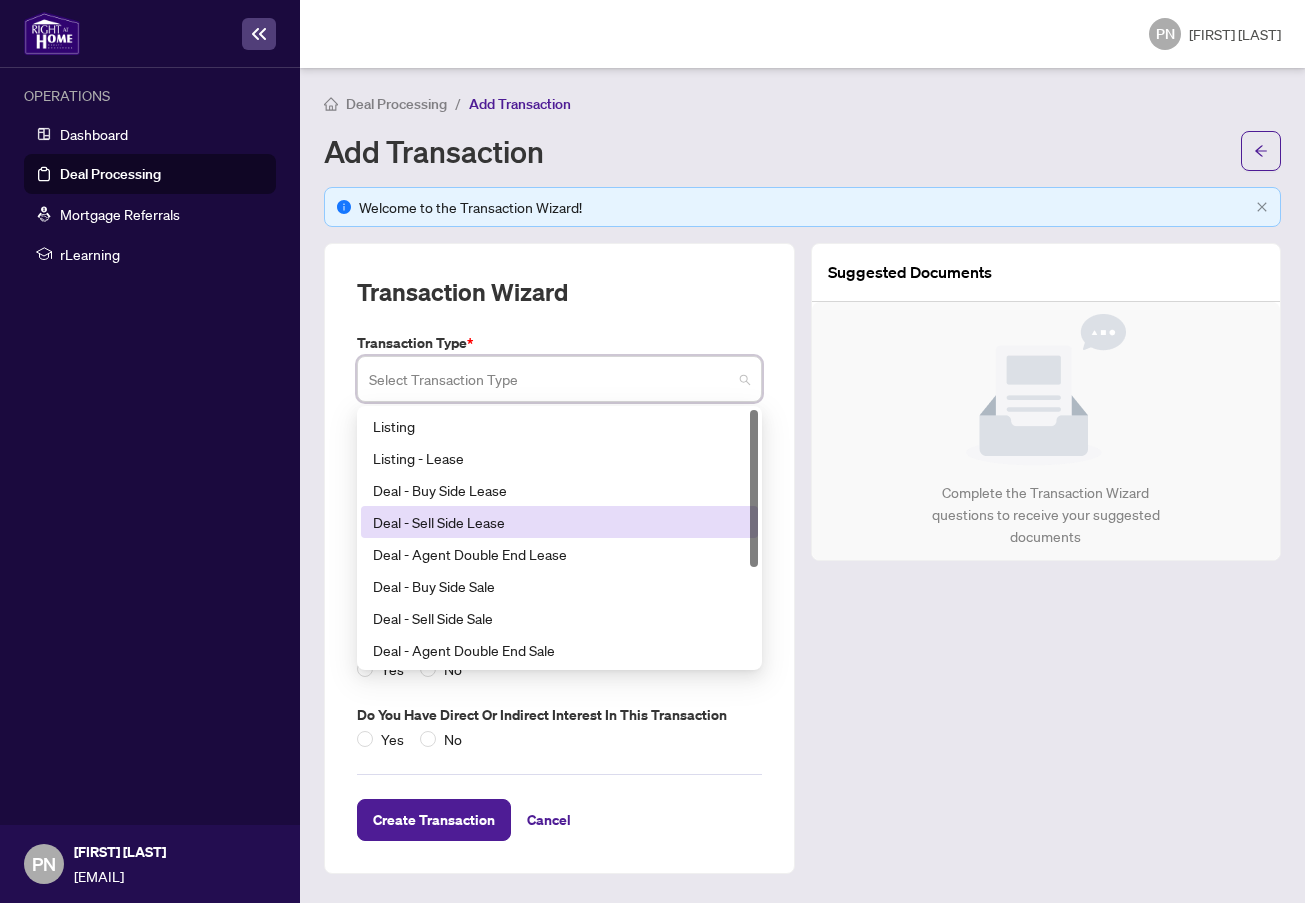 drag, startPoint x: 754, startPoint y: 519, endPoint x: 747, endPoint y: 442, distance: 77.31753 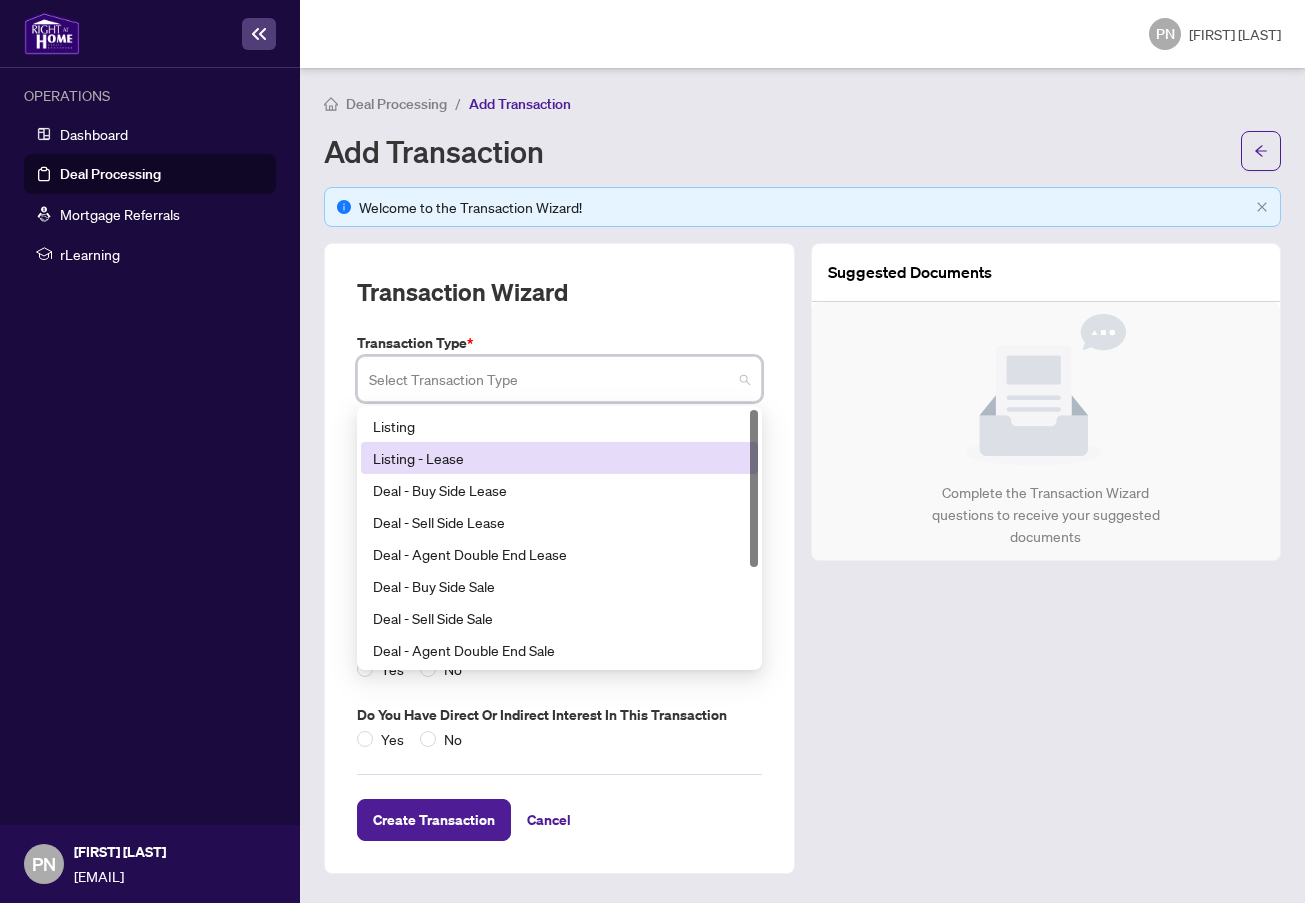 click on "Transaction Wizard" at bounding box center (559, 304) 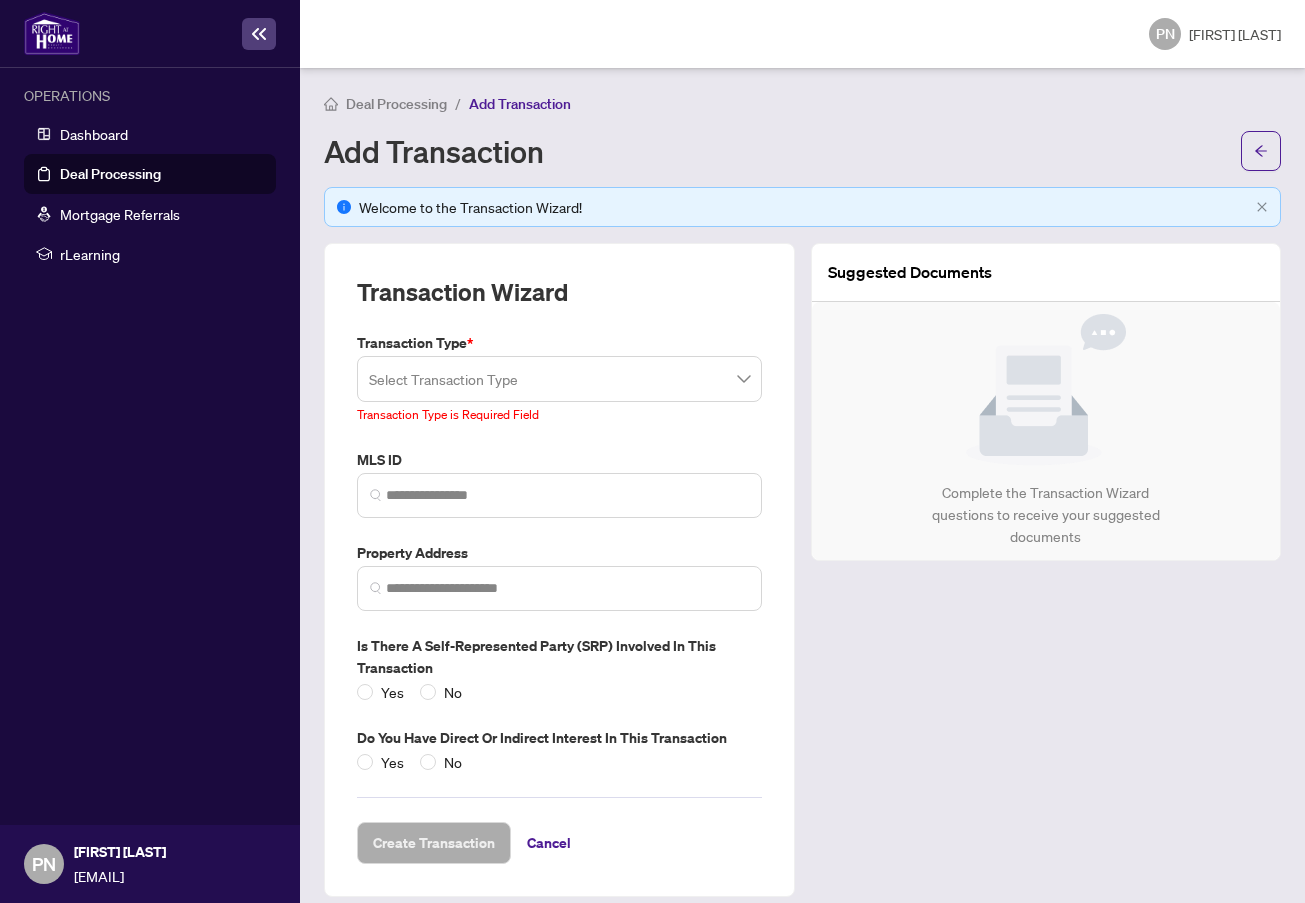 click on "Cancel" at bounding box center [549, 843] 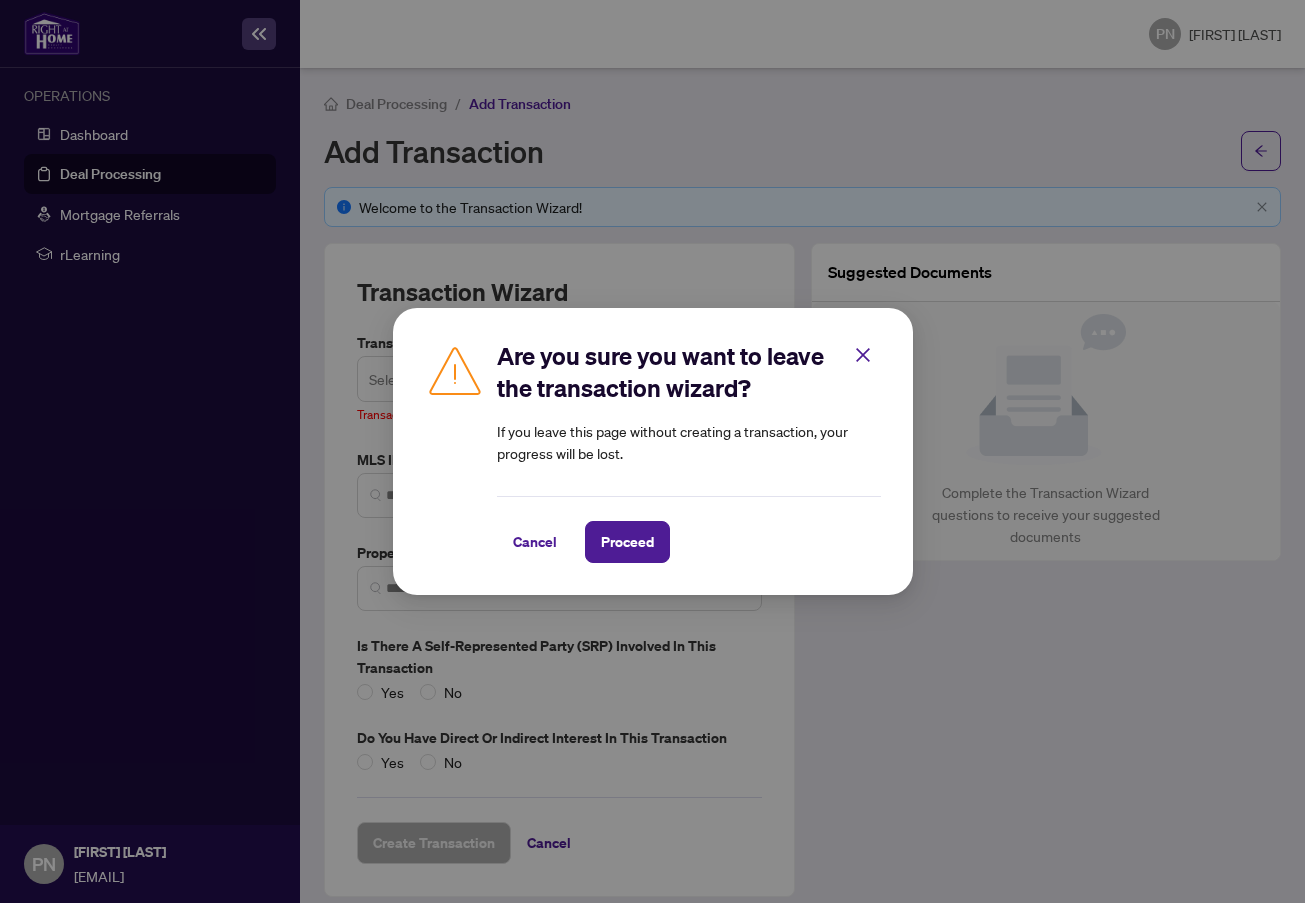 click on "Proceed" at bounding box center [627, 542] 